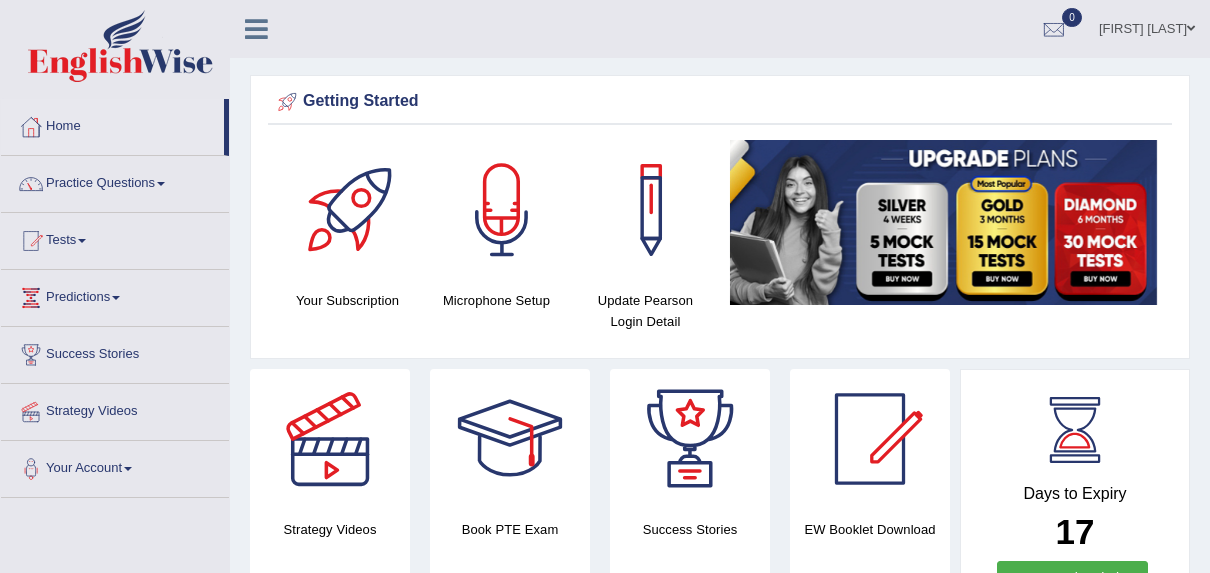 scroll, scrollTop: 0, scrollLeft: 0, axis: both 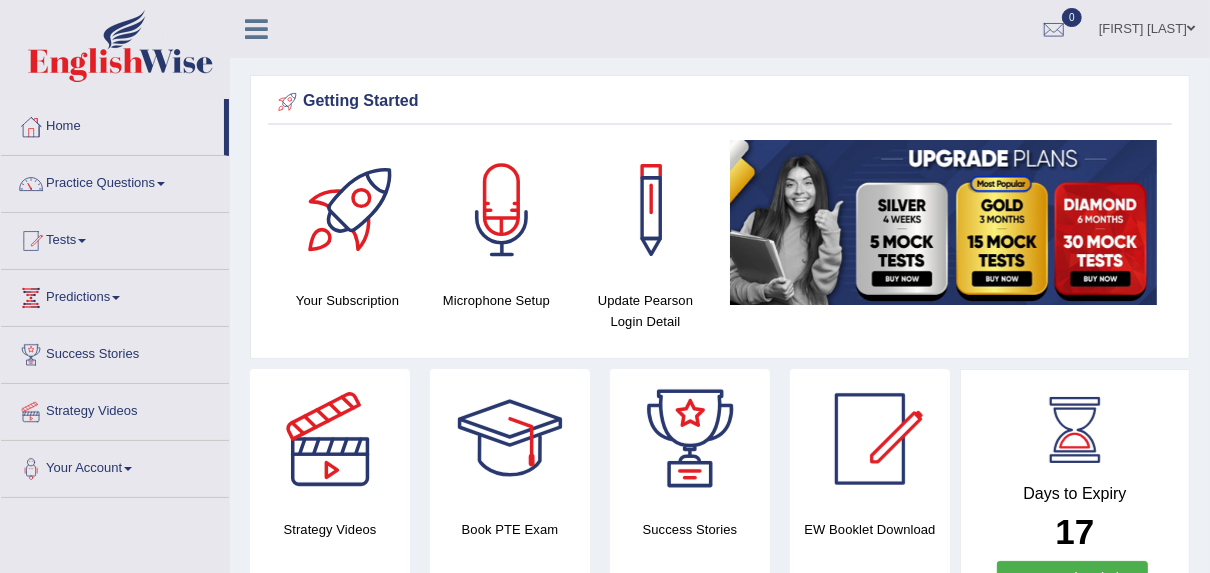 click on "Practice Questions" at bounding box center (115, 181) 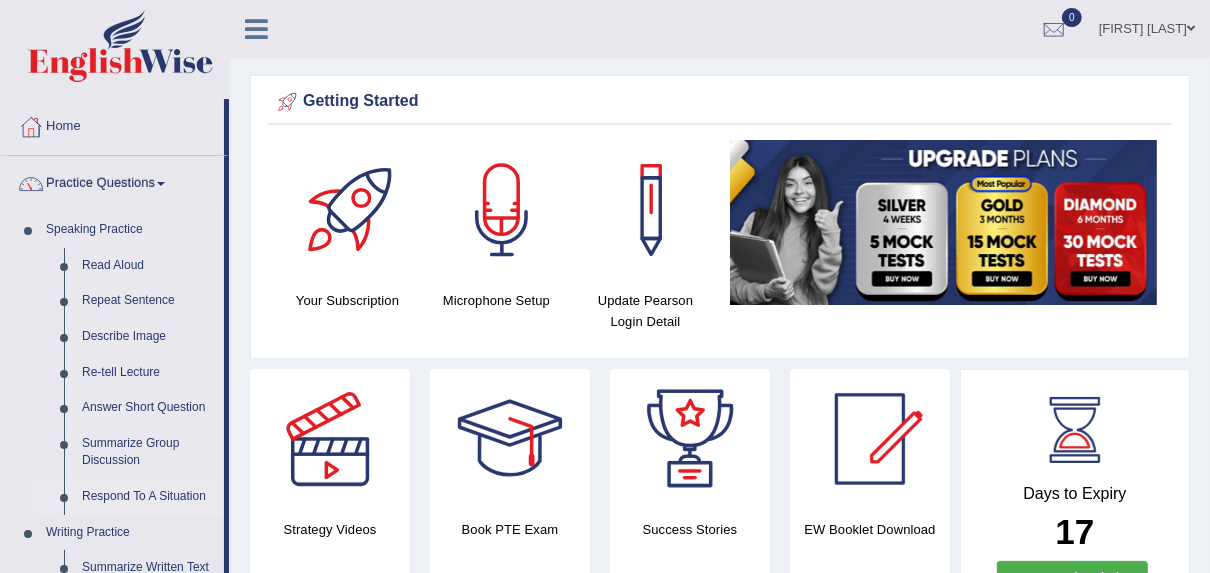 click on "Respond To A Situation" at bounding box center (148, 497) 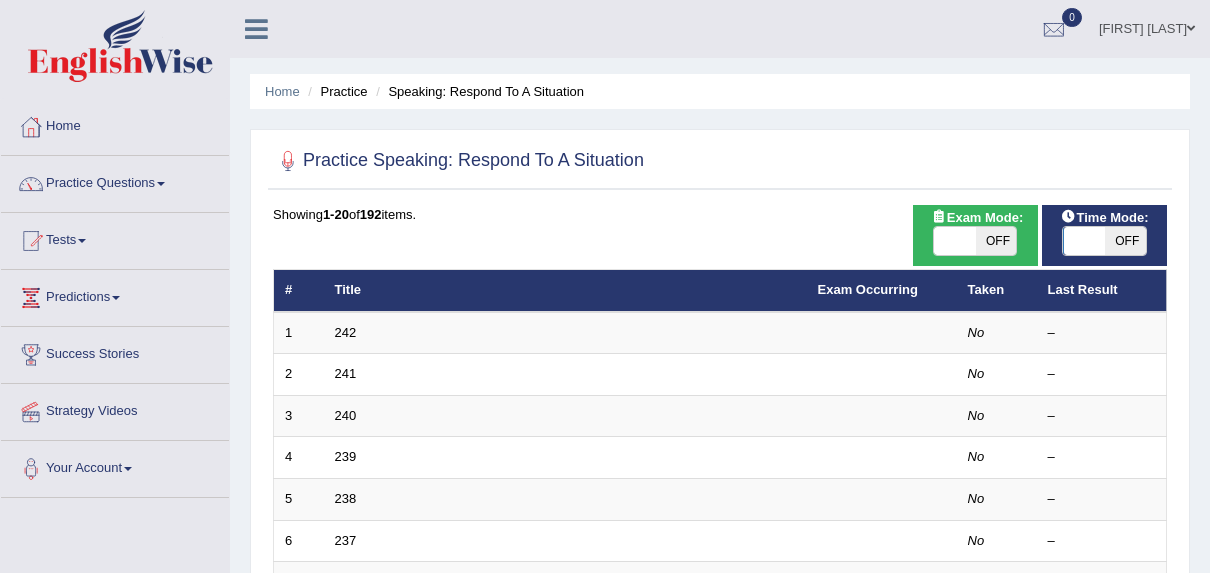 scroll, scrollTop: 0, scrollLeft: 0, axis: both 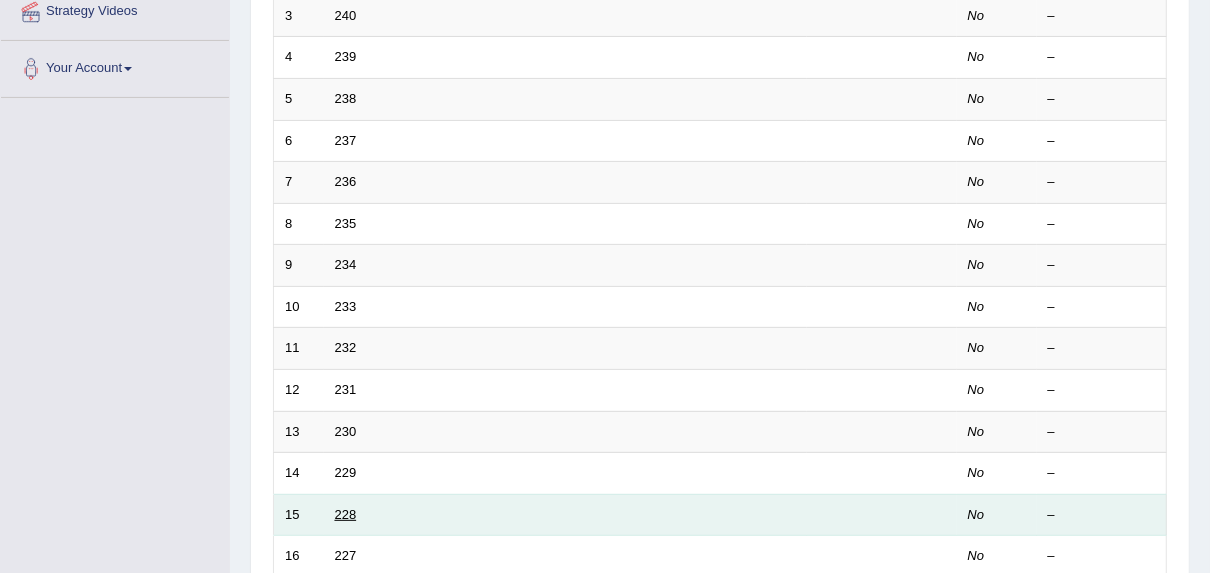 click on "228" at bounding box center (346, 514) 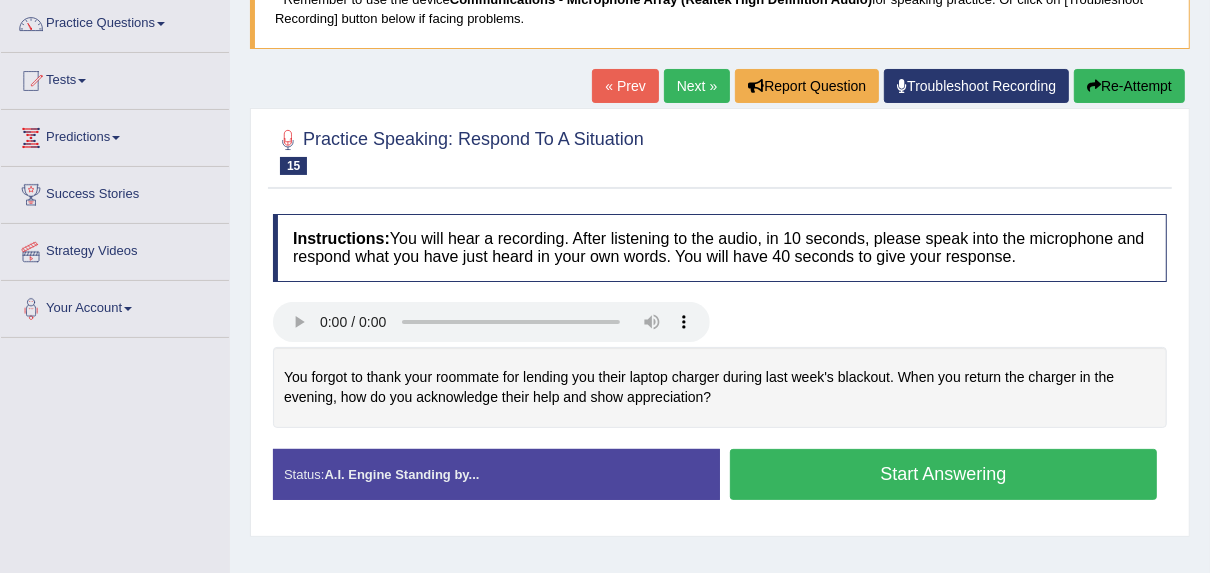 scroll, scrollTop: 160, scrollLeft: 0, axis: vertical 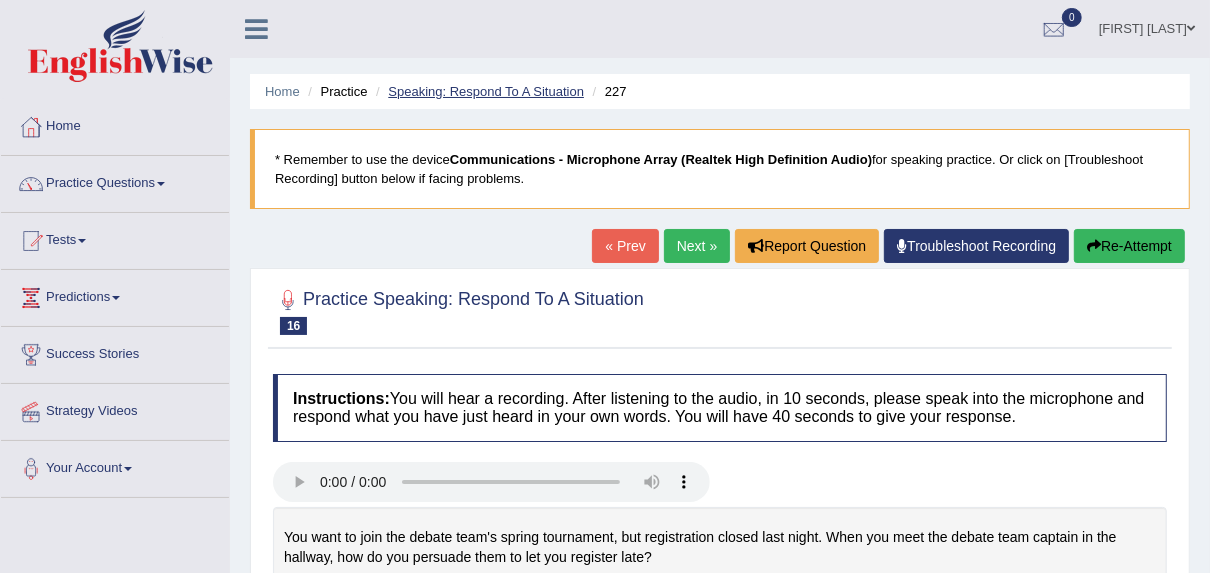click on "Speaking: Respond To A Situation" at bounding box center [486, 91] 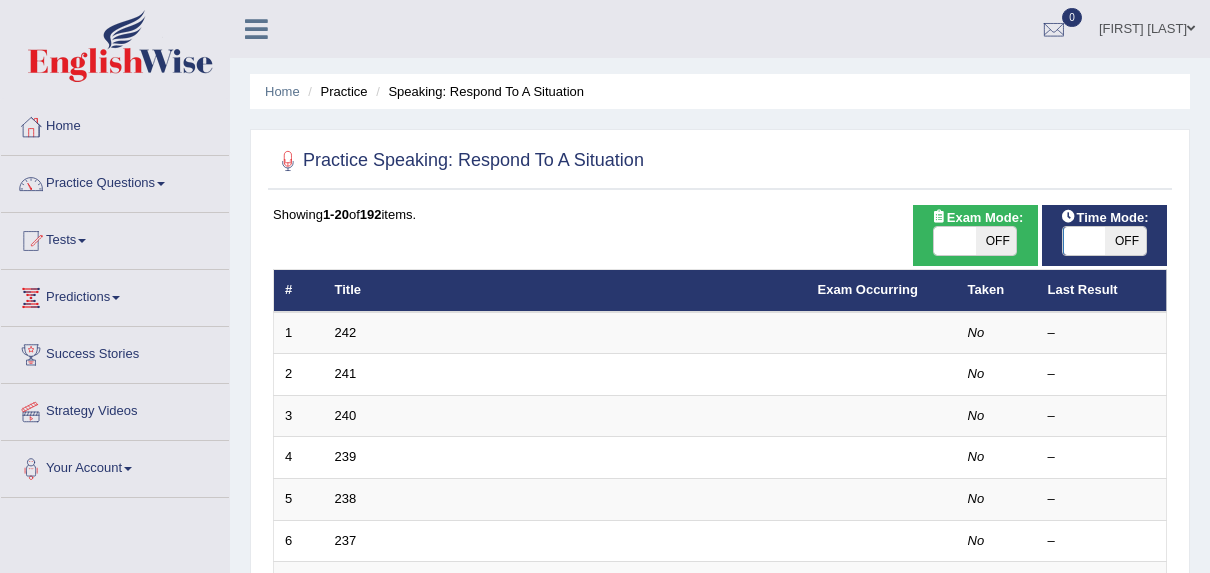 scroll, scrollTop: 0, scrollLeft: 0, axis: both 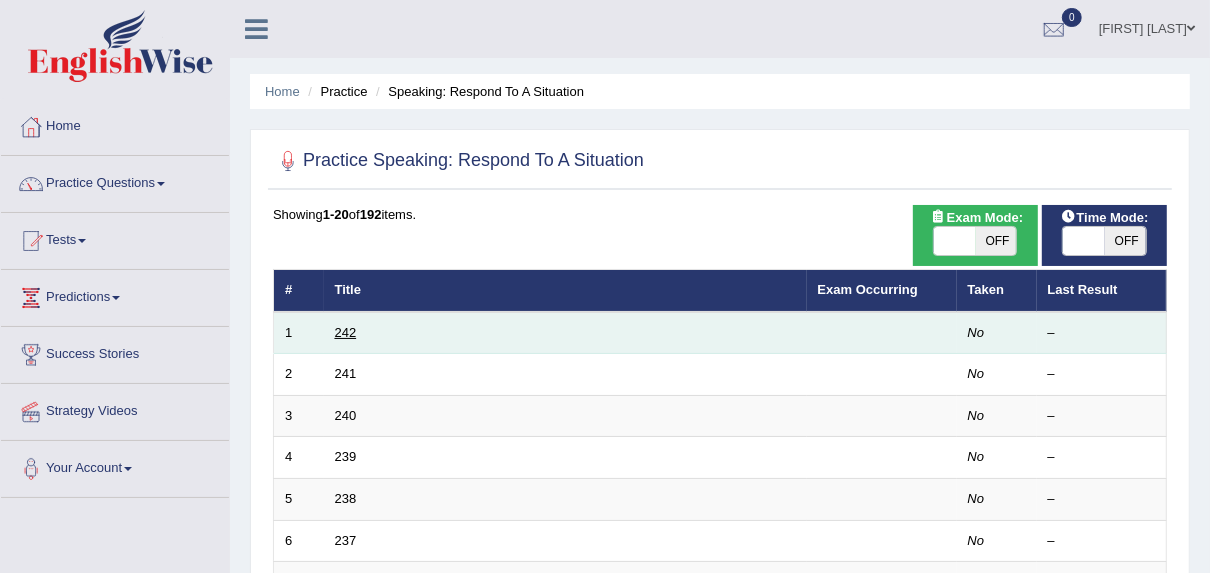 click on "242" at bounding box center (346, 332) 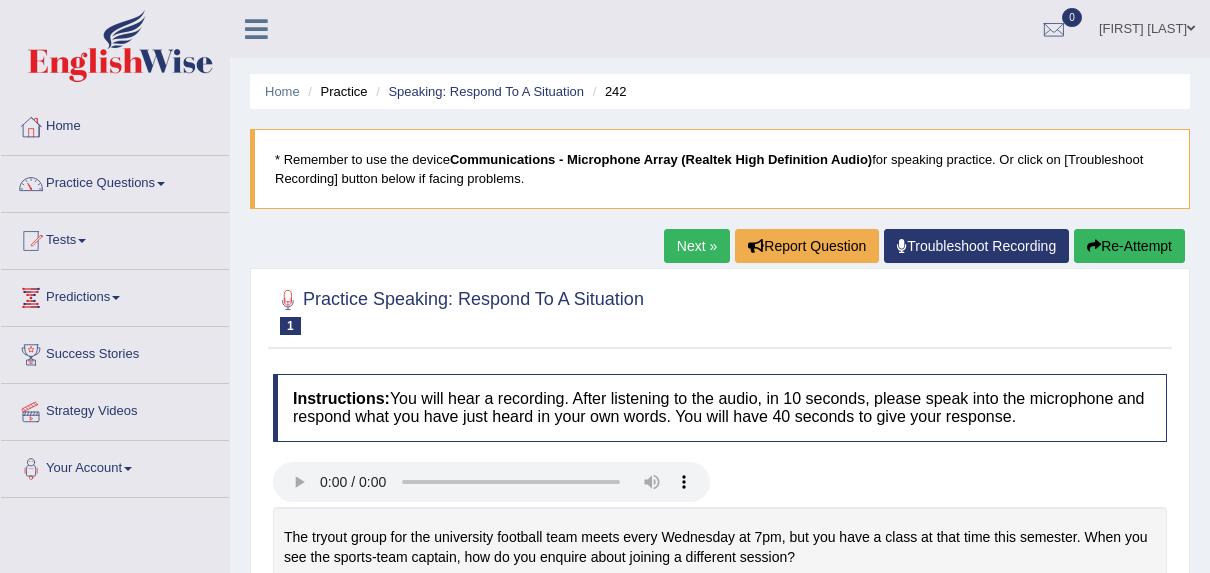 scroll, scrollTop: 0, scrollLeft: 0, axis: both 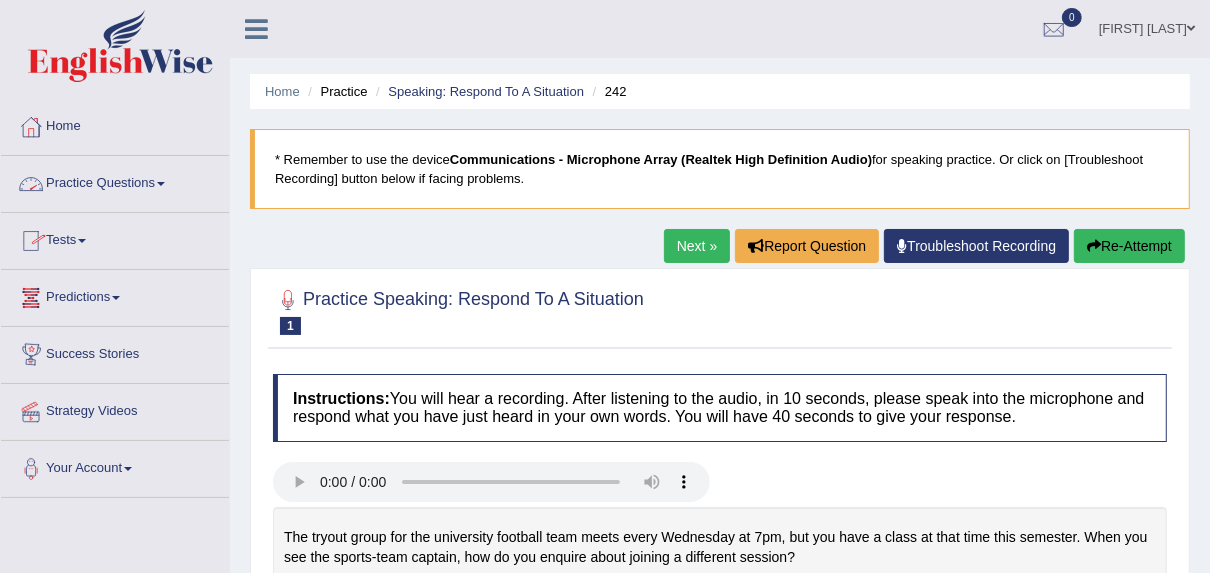 click on "Practice Questions" at bounding box center [115, 181] 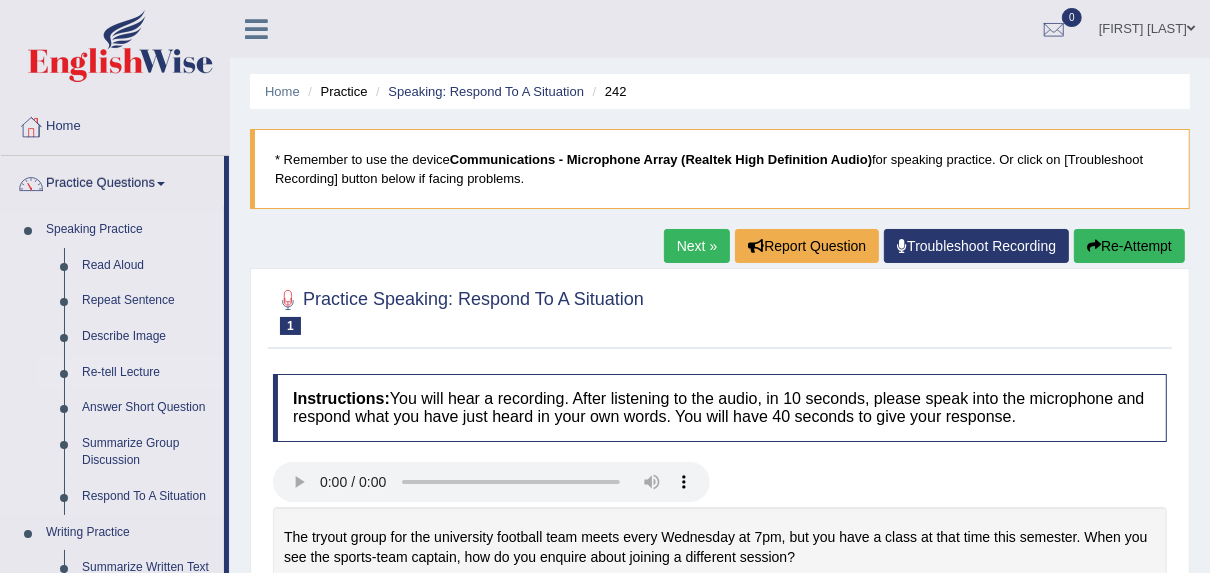 click on "Re-tell Lecture" at bounding box center [148, 373] 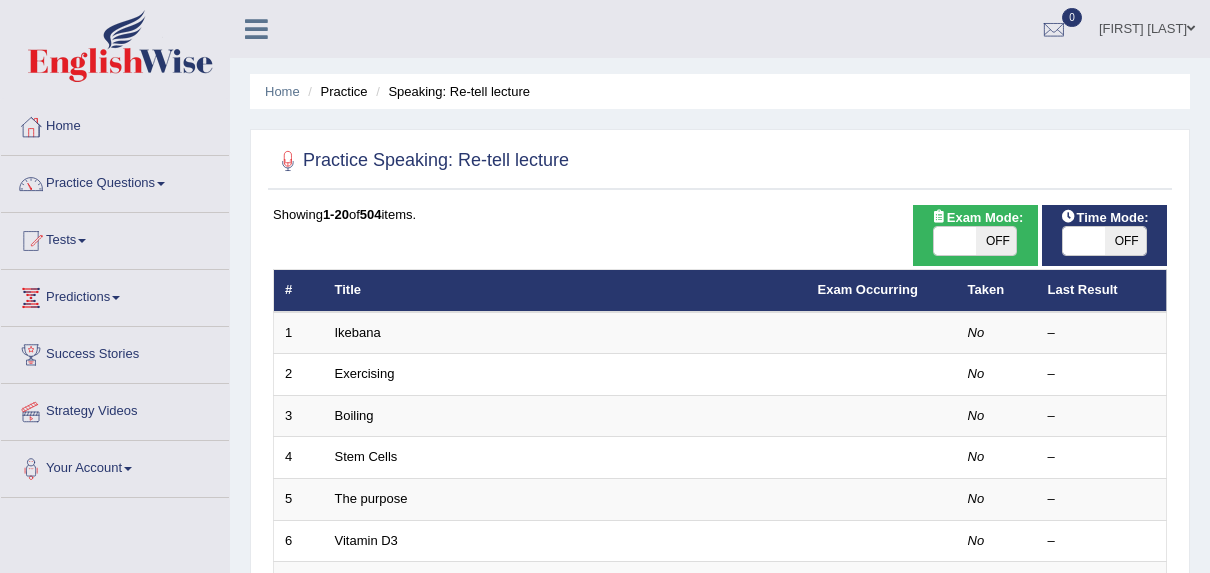 scroll, scrollTop: 0, scrollLeft: 0, axis: both 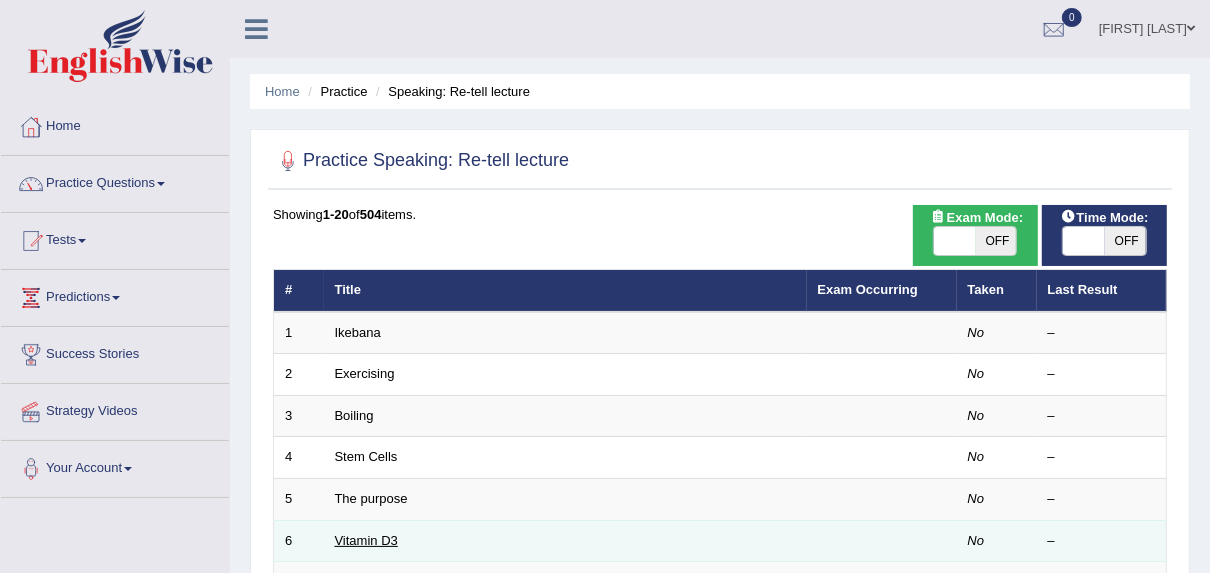 click on "Vitamin D3" at bounding box center [366, 540] 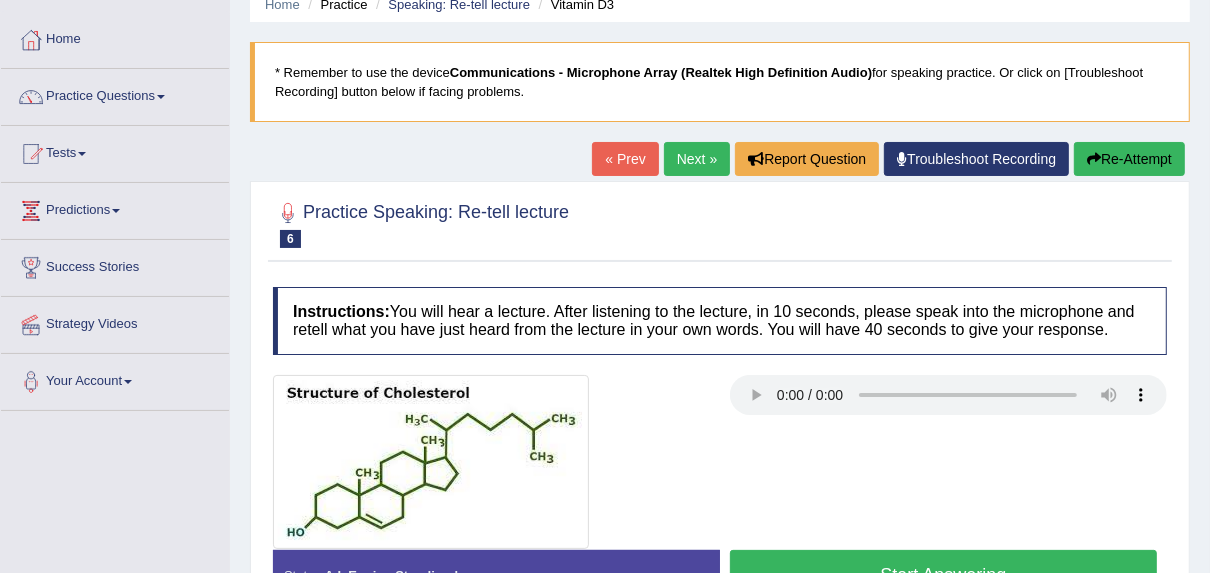 scroll, scrollTop: 400, scrollLeft: 0, axis: vertical 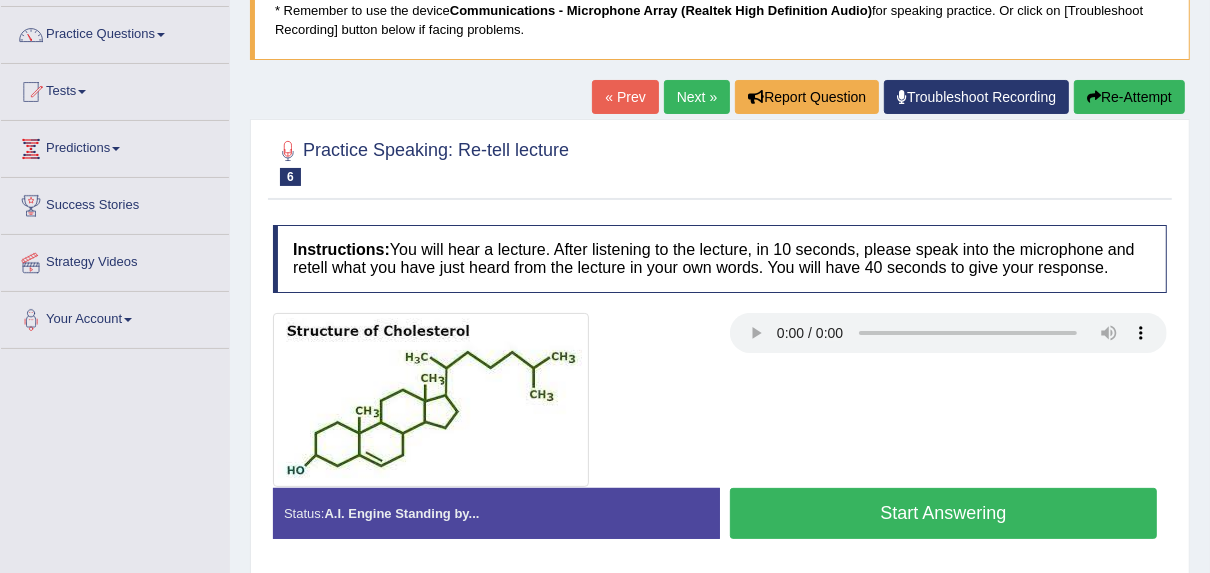 click on "Practice Speaking: Re-tell lecture
6
Vitamin D3" at bounding box center [421, 161] 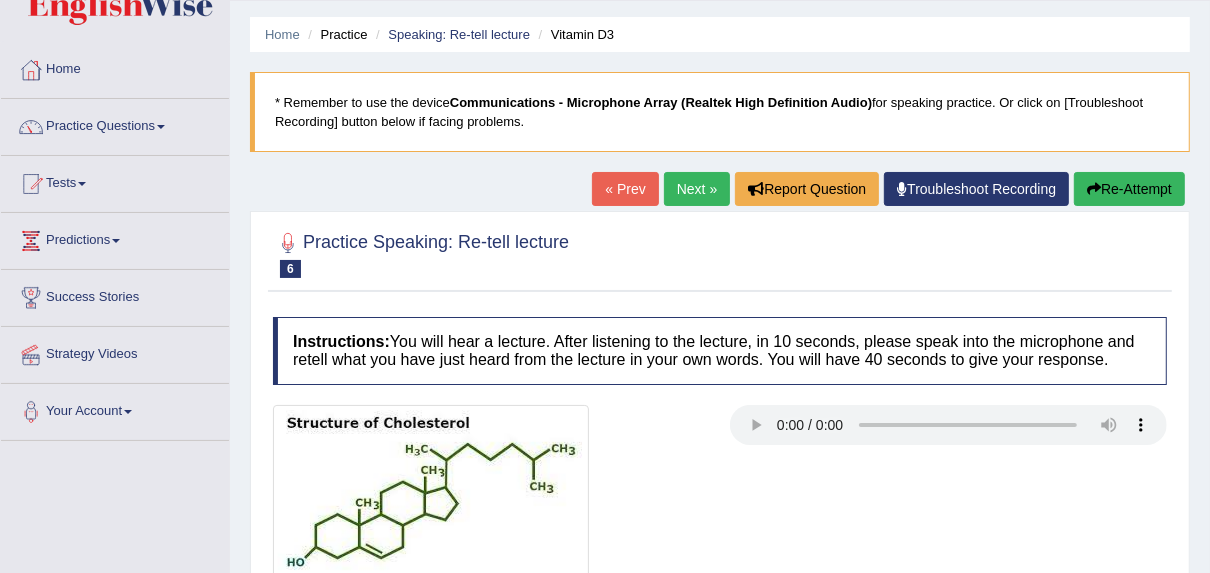 scroll, scrollTop: 0, scrollLeft: 0, axis: both 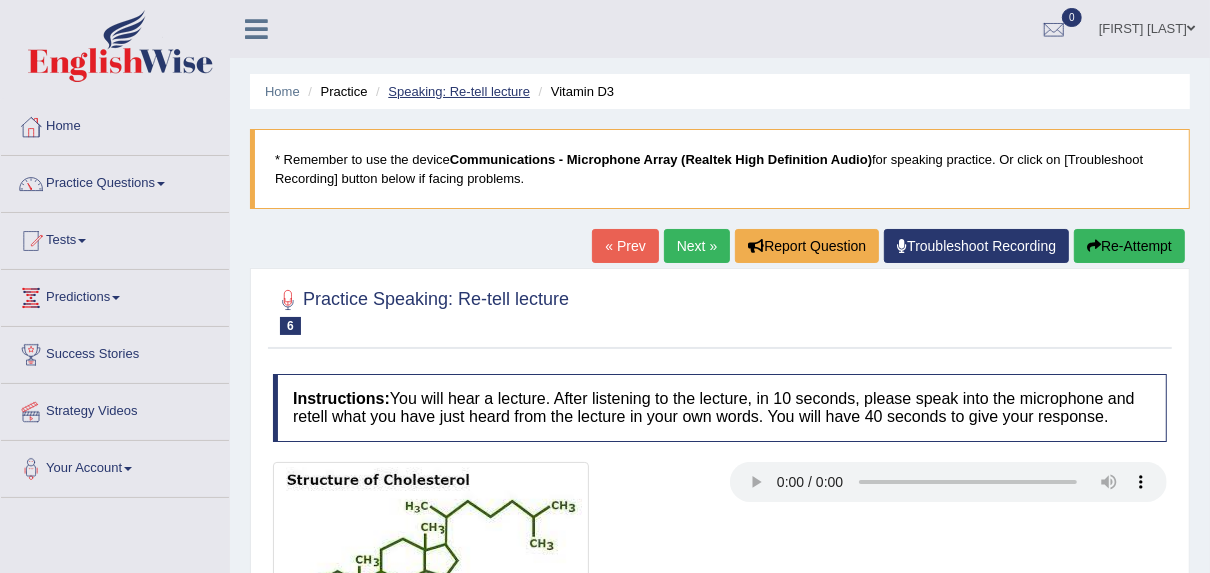click on "Speaking: Re-tell lecture" at bounding box center [459, 91] 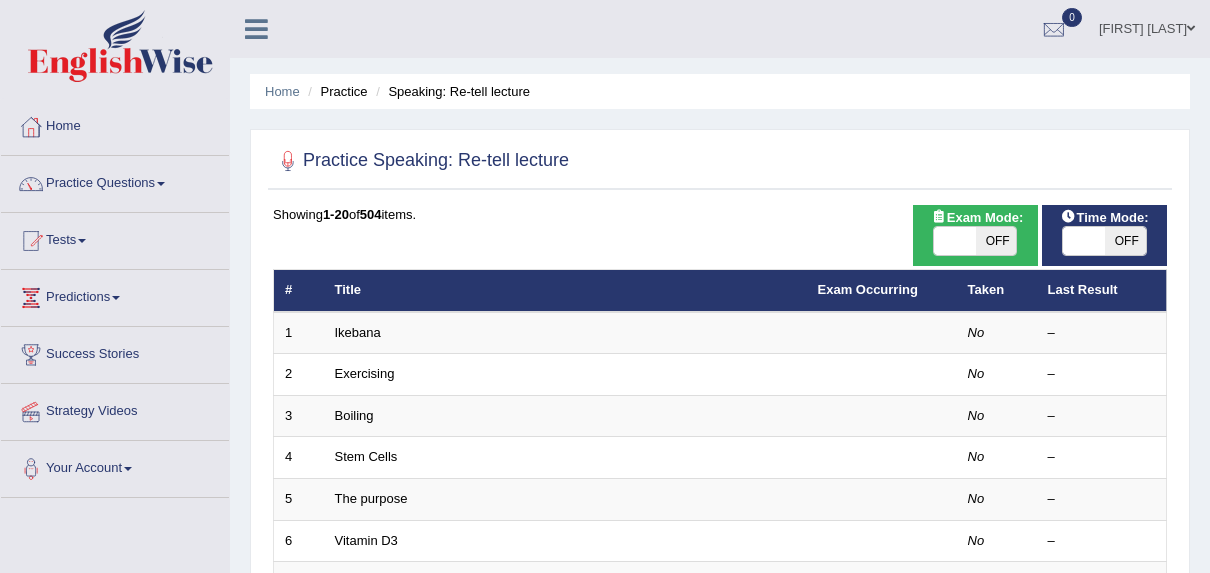 click on "Boiling" at bounding box center [565, 416] 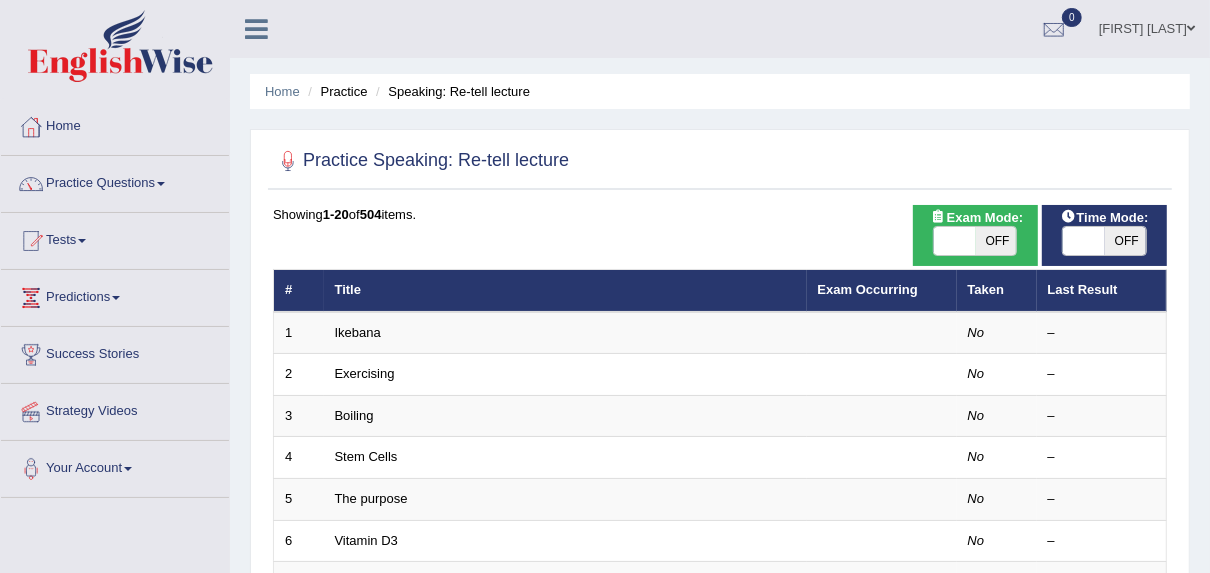 scroll, scrollTop: 0, scrollLeft: 0, axis: both 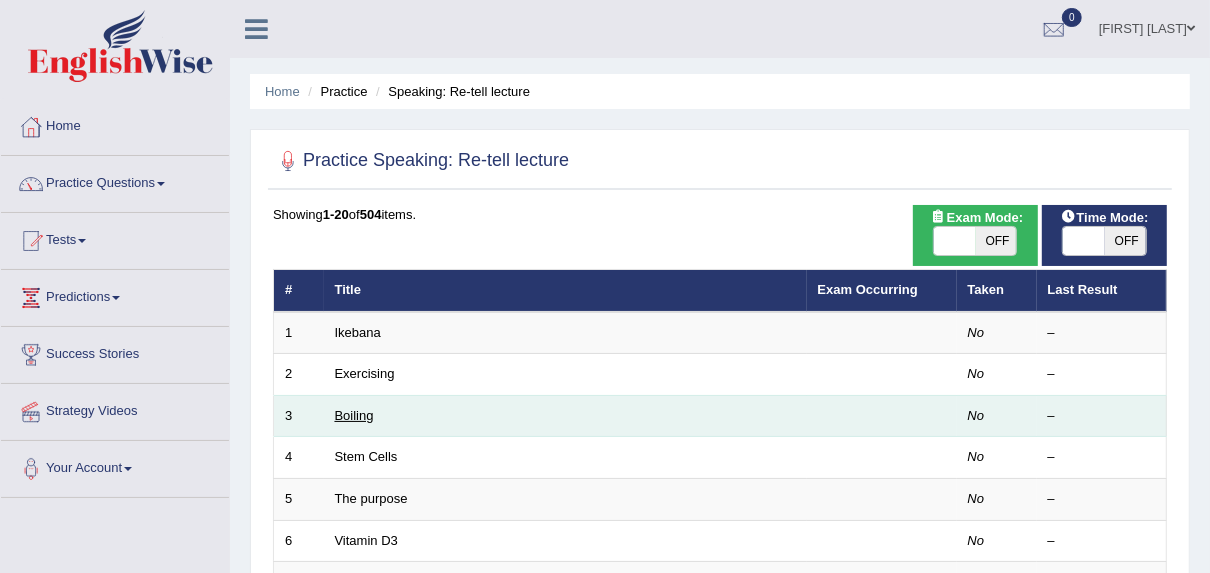 click on "Boiling" at bounding box center (354, 415) 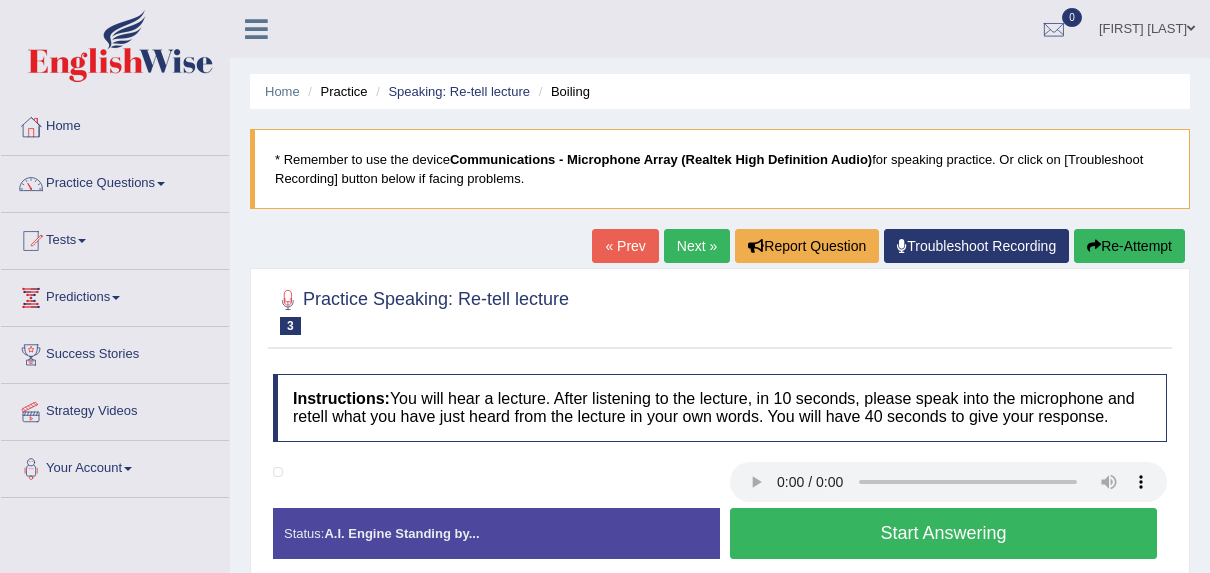 scroll, scrollTop: 320, scrollLeft: 0, axis: vertical 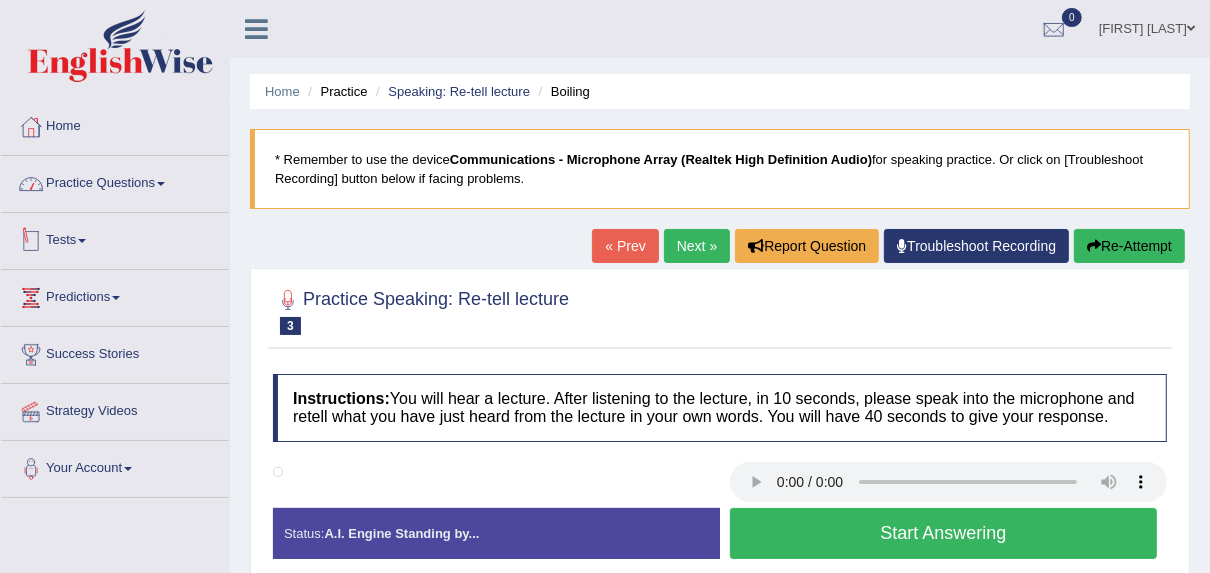 click on "Practice Questions" at bounding box center [115, 181] 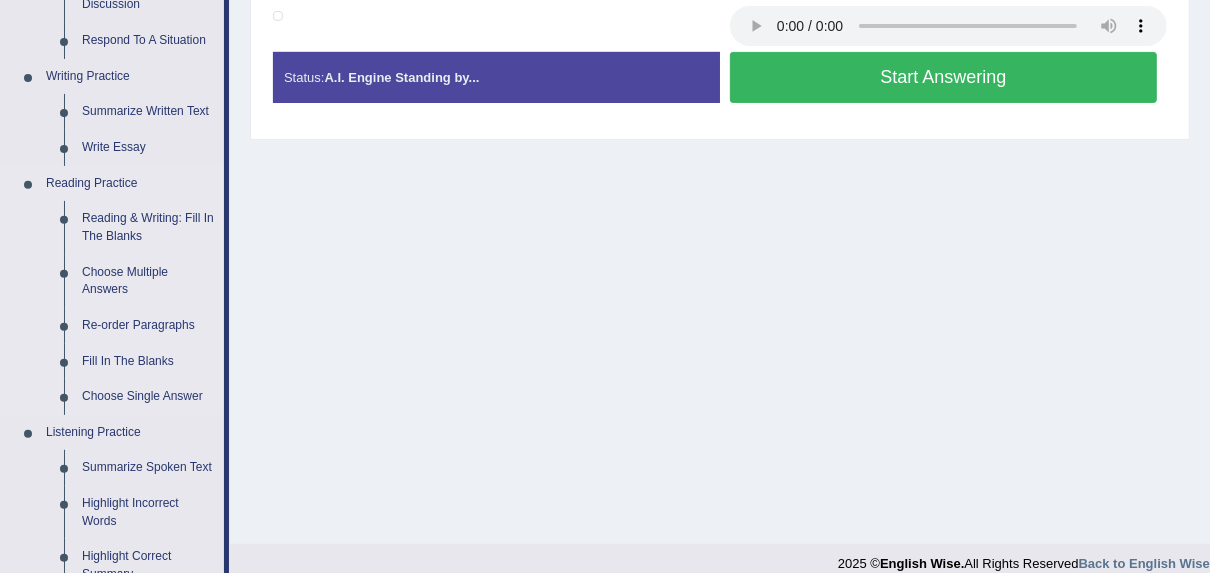 scroll, scrollTop: 800, scrollLeft: 0, axis: vertical 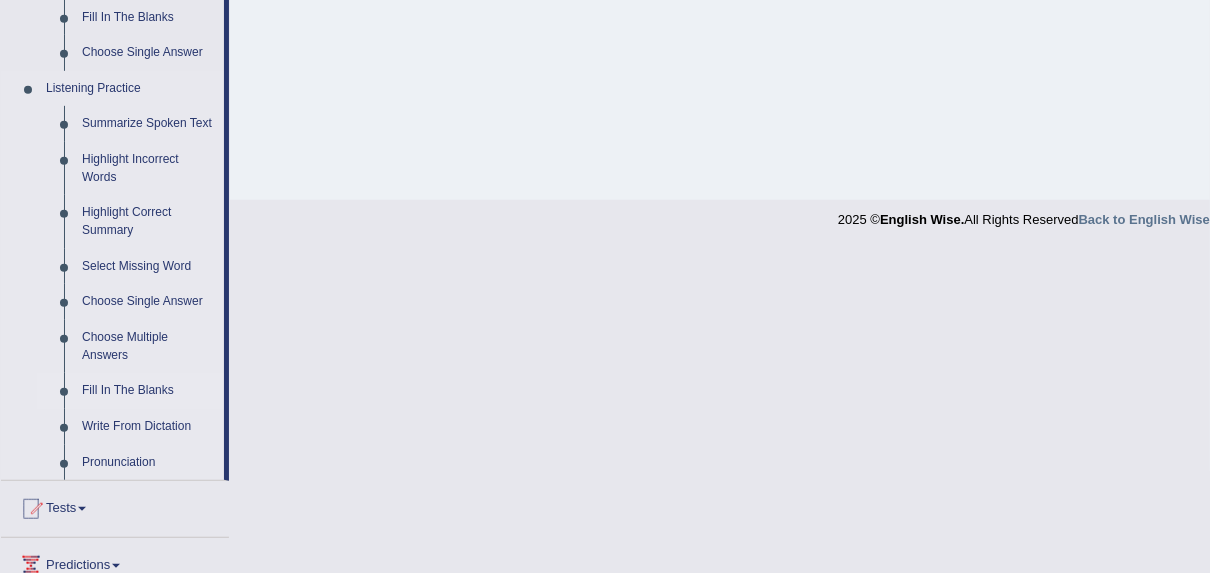 click on "Fill In The Blanks" at bounding box center [148, 391] 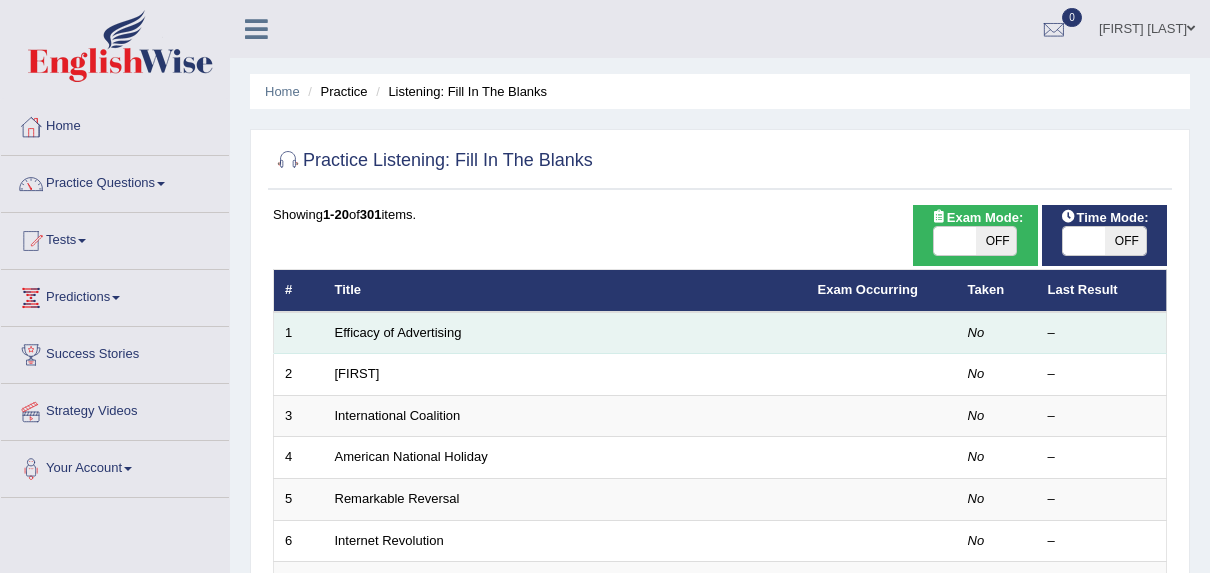 scroll, scrollTop: 0, scrollLeft: 0, axis: both 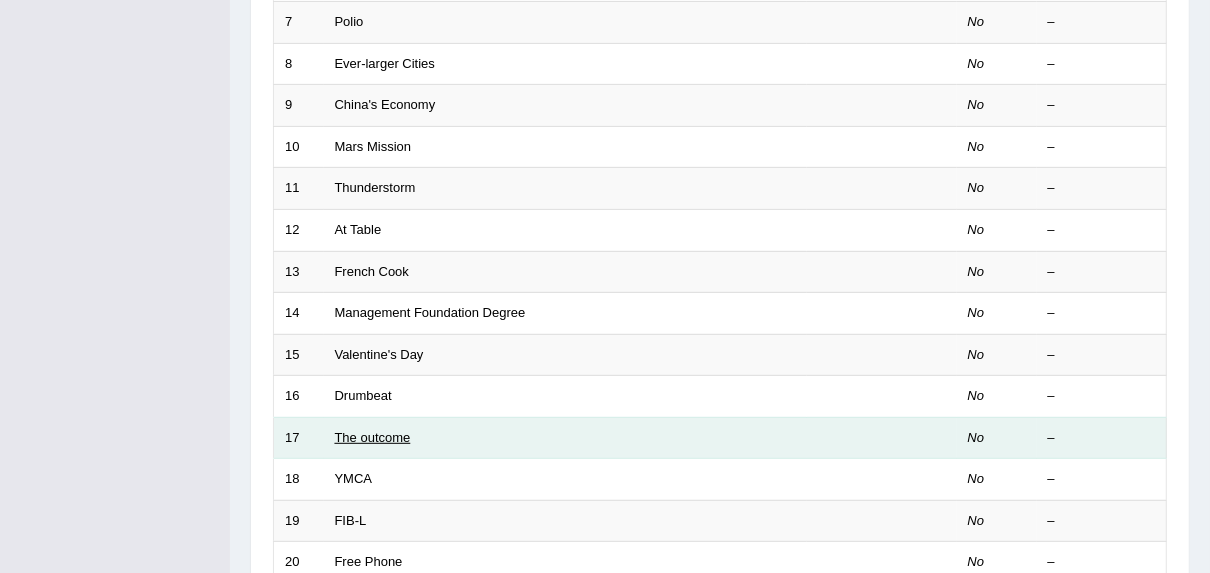click on "The outcome" at bounding box center [373, 437] 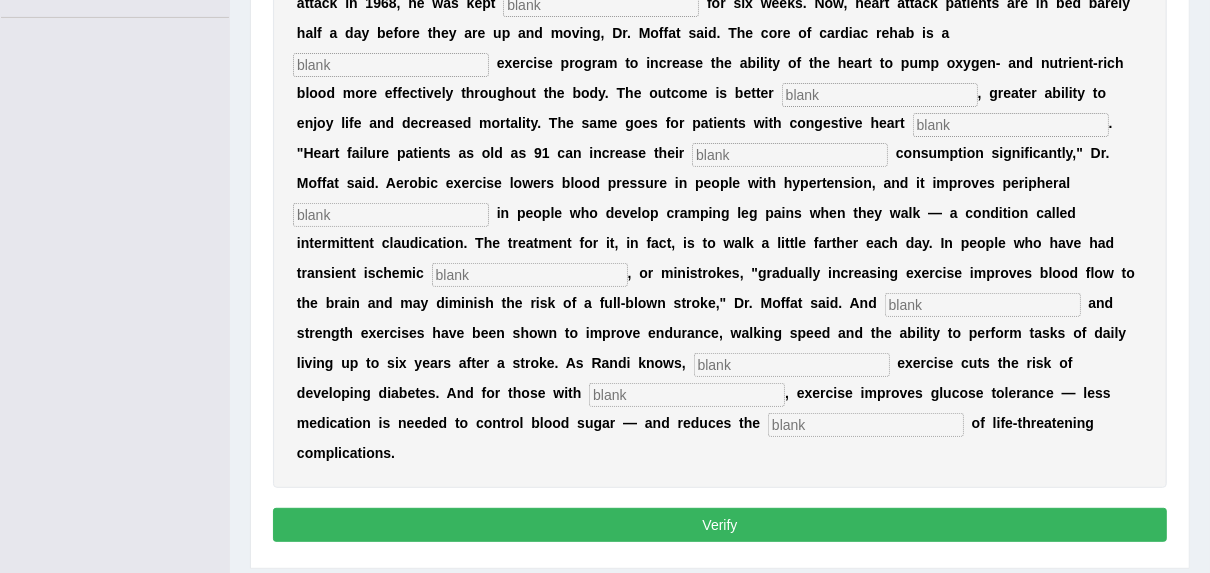 scroll, scrollTop: 480, scrollLeft: 0, axis: vertical 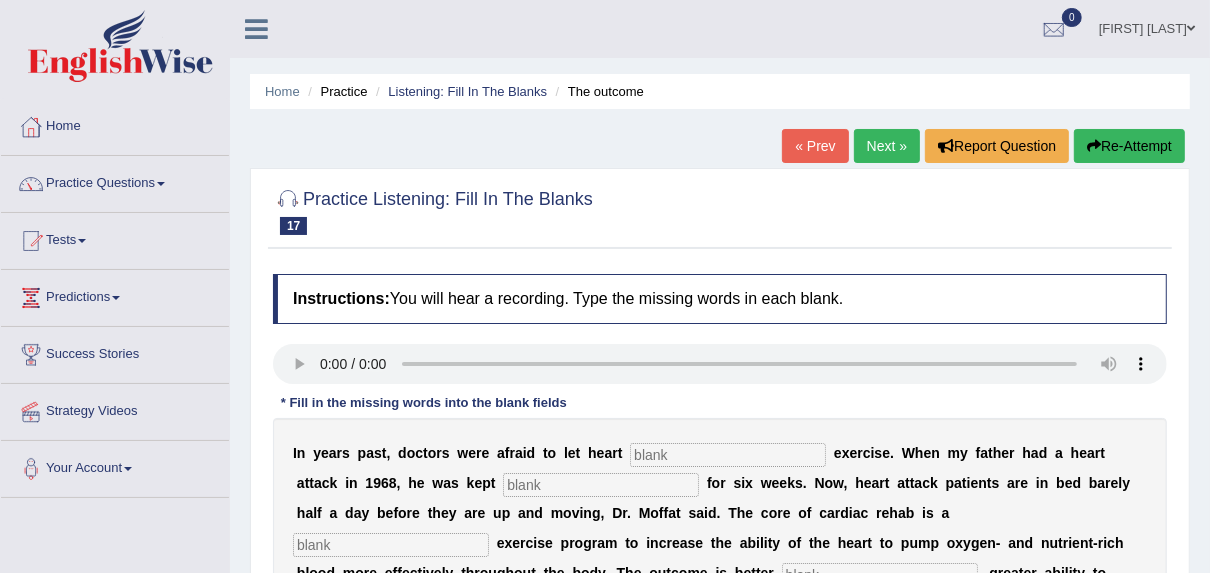 click on "Next »" at bounding box center (887, 146) 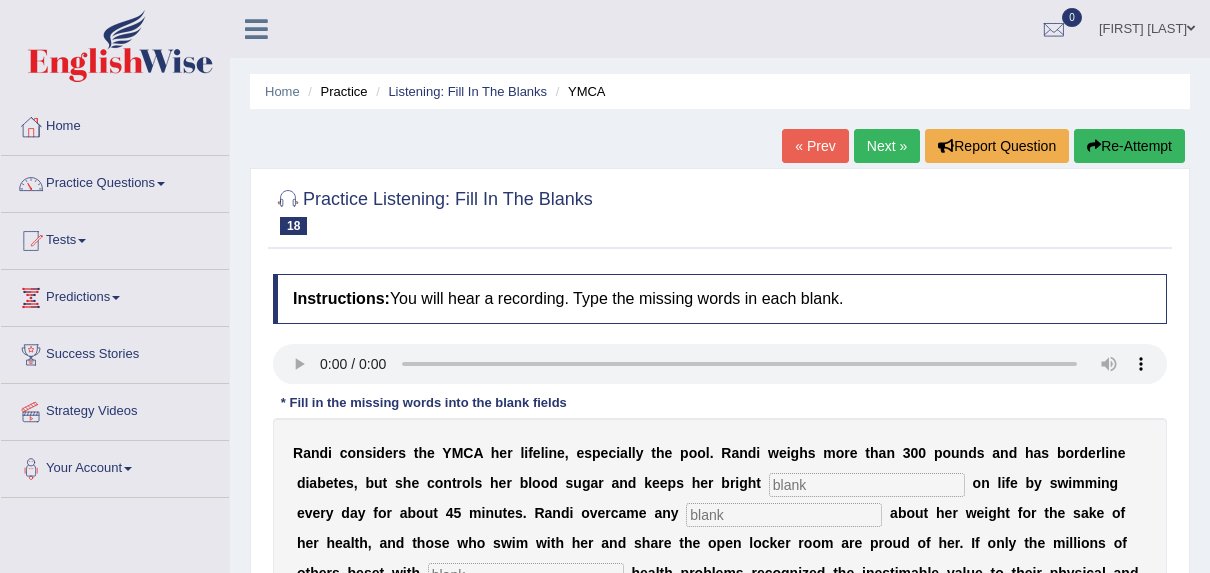 scroll, scrollTop: 320, scrollLeft: 0, axis: vertical 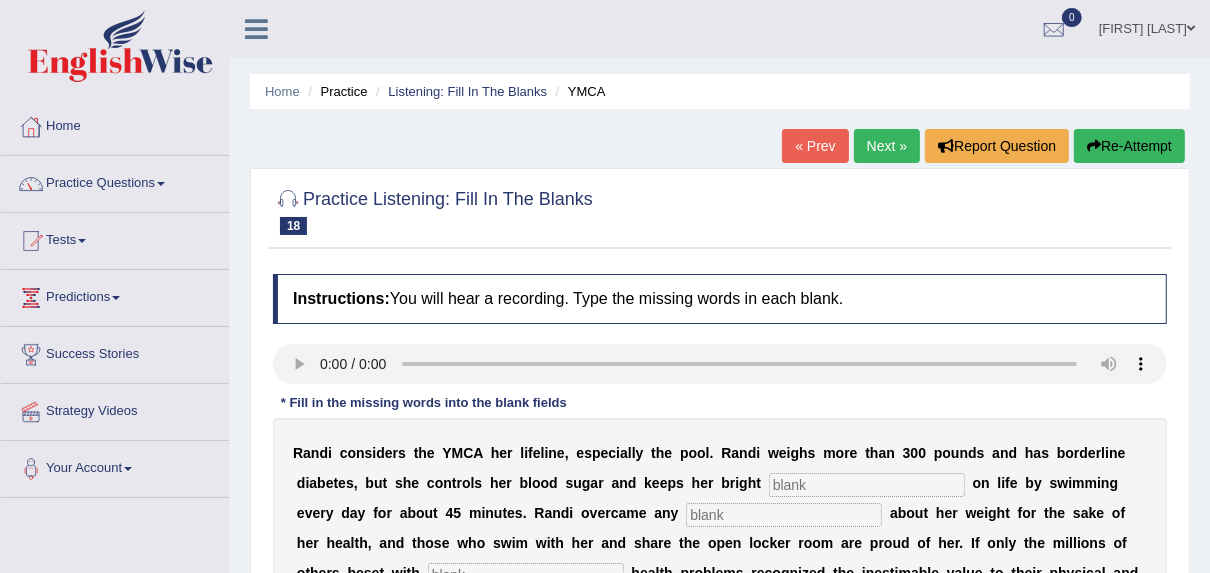 click on "Next »" at bounding box center [887, 146] 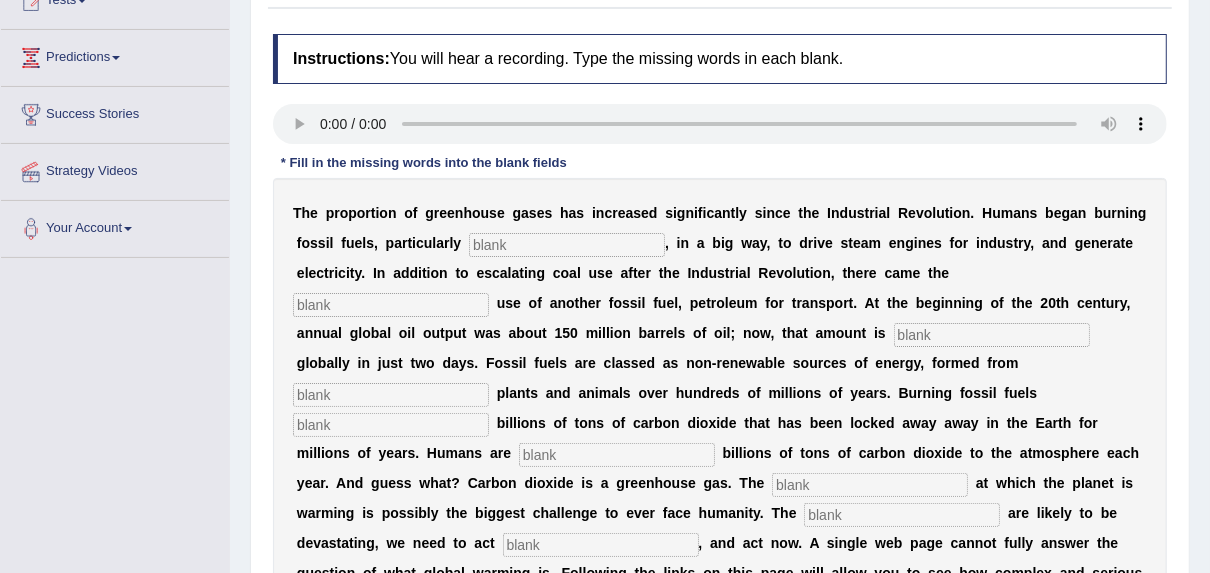 scroll, scrollTop: 295, scrollLeft: 0, axis: vertical 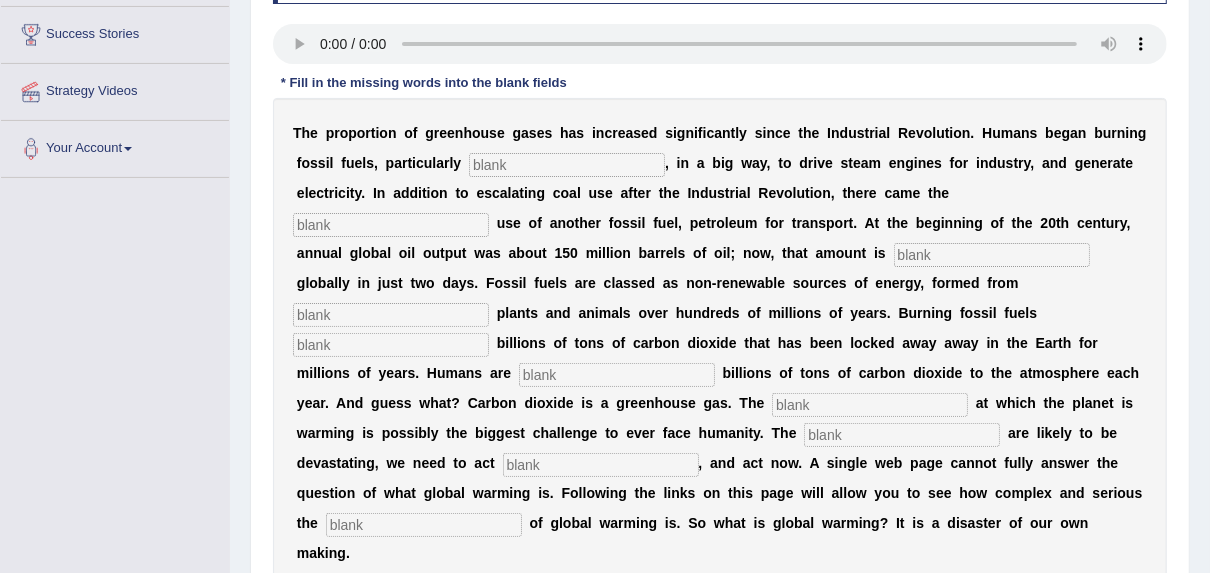 click at bounding box center (567, 165) 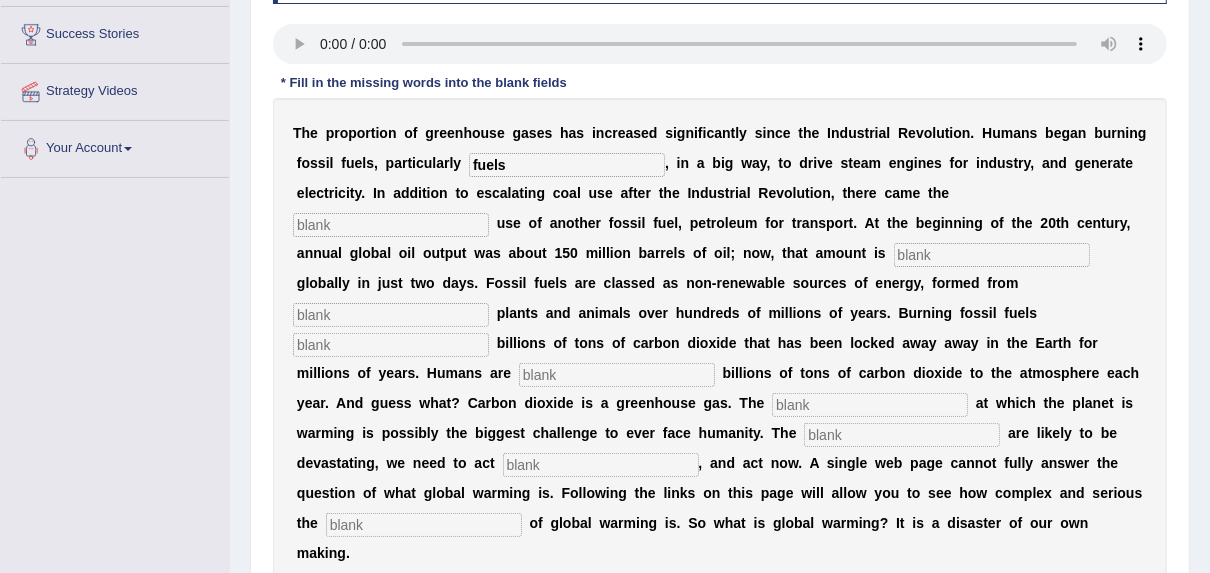 type on "fuels" 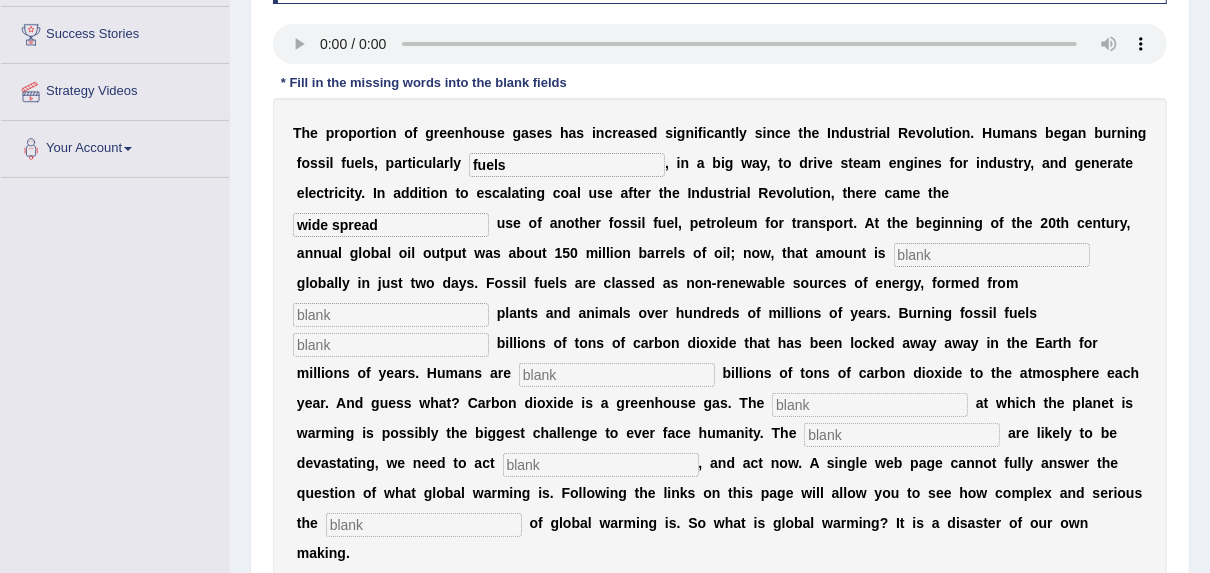 type on "wide spread" 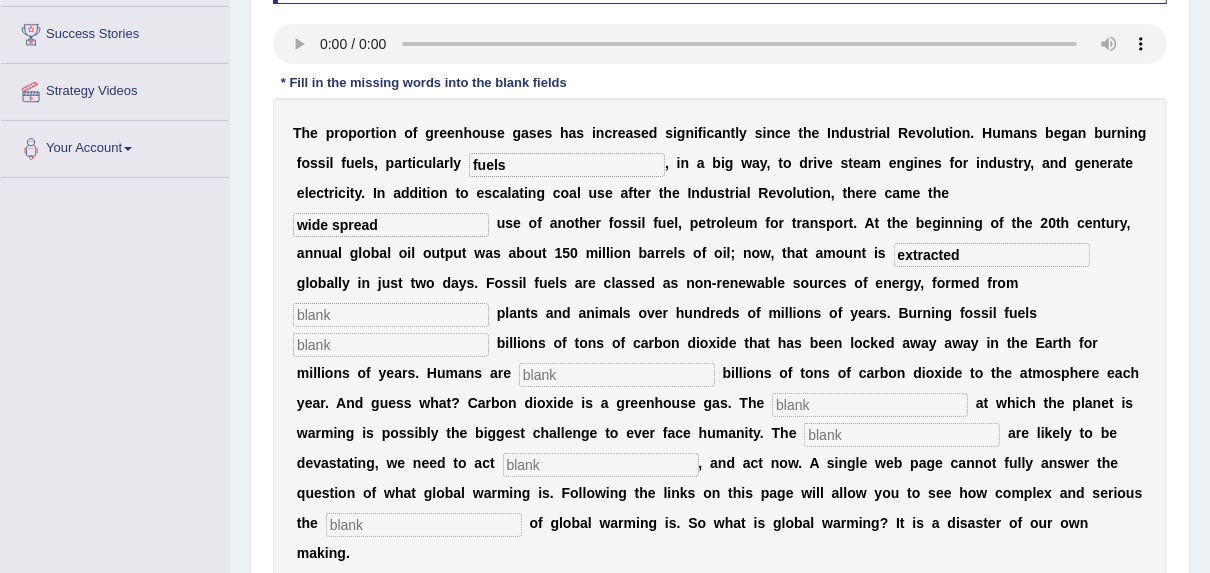 type on "extracted" 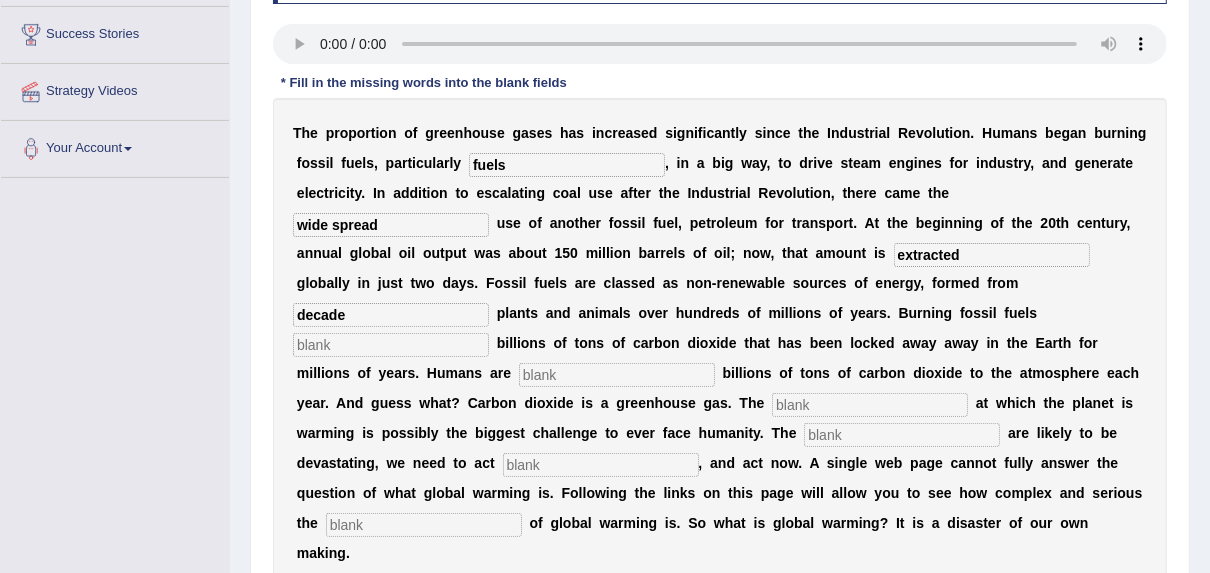 type on "decade" 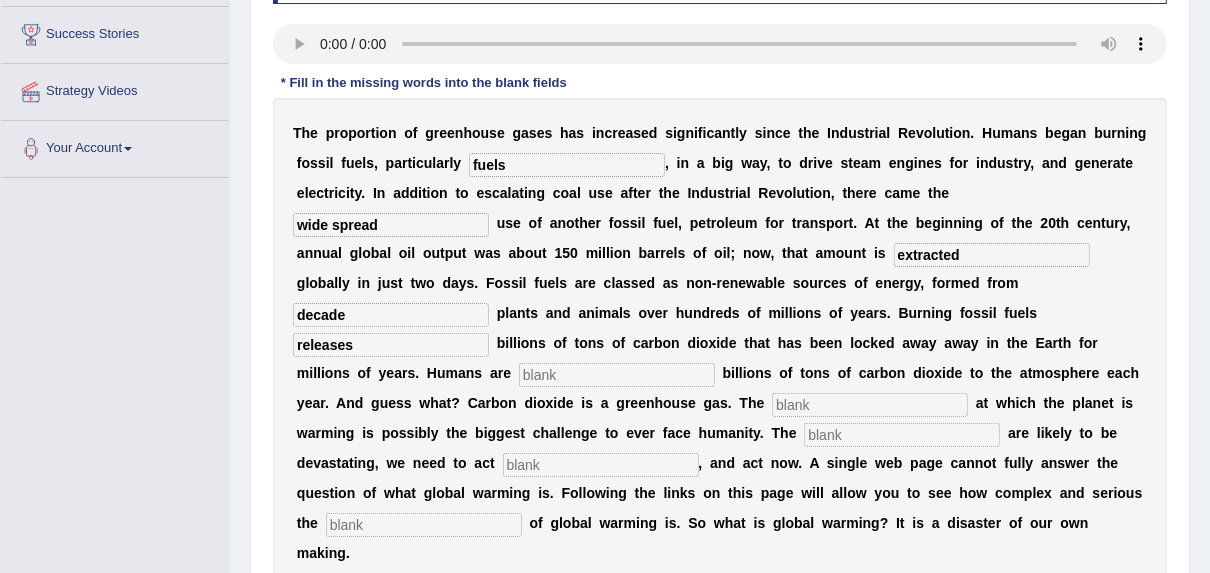 type on "releases" 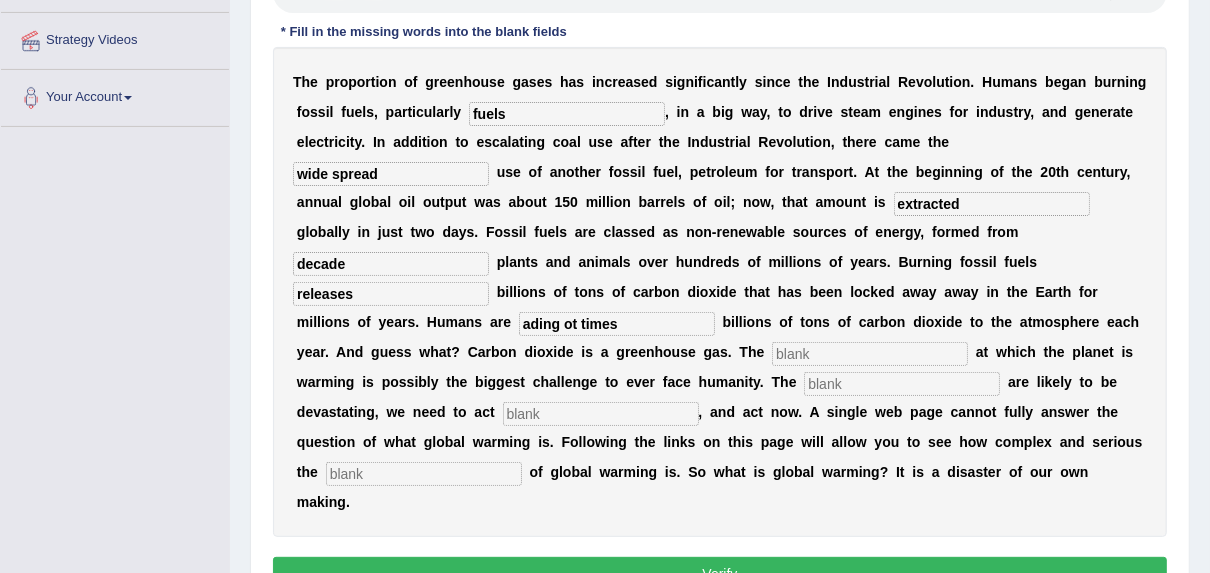 scroll, scrollTop: 400, scrollLeft: 0, axis: vertical 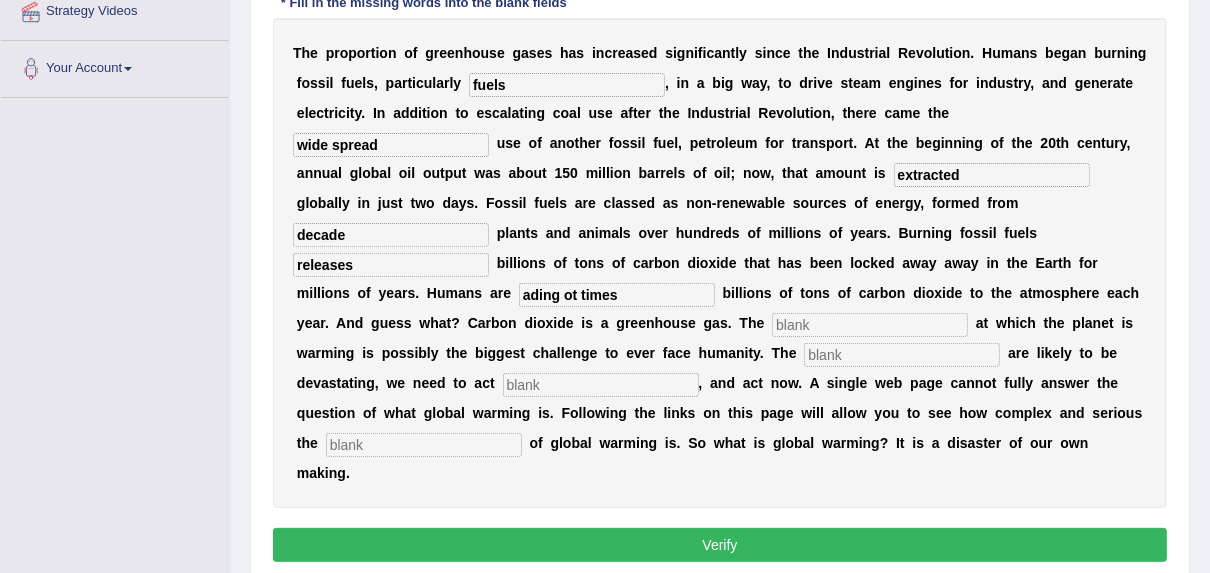 type on "ading ot times" 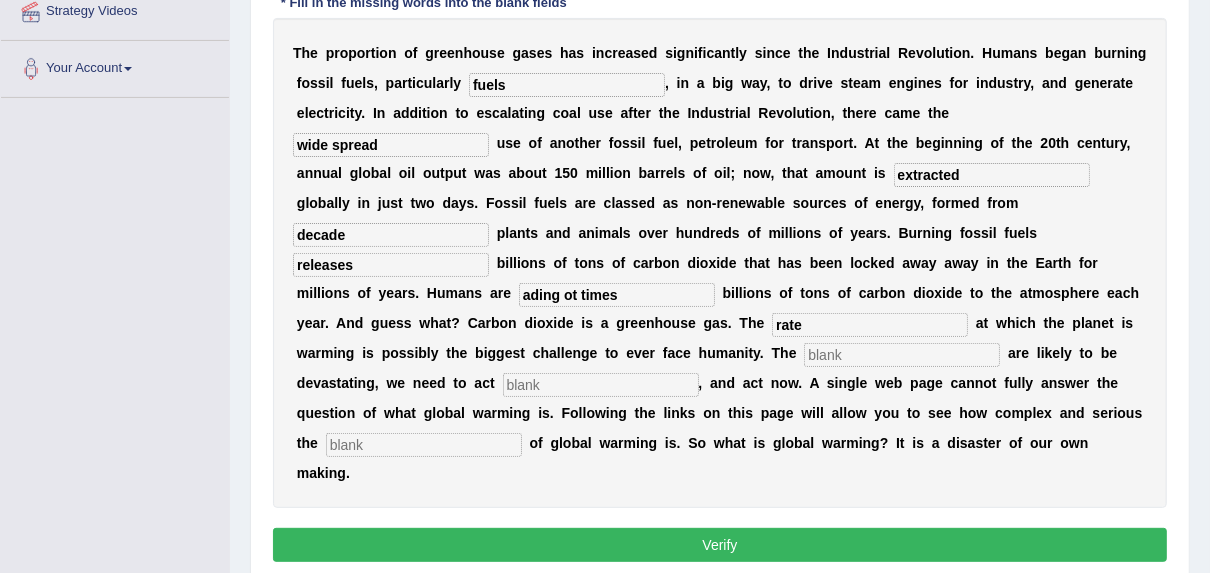 type on "rate" 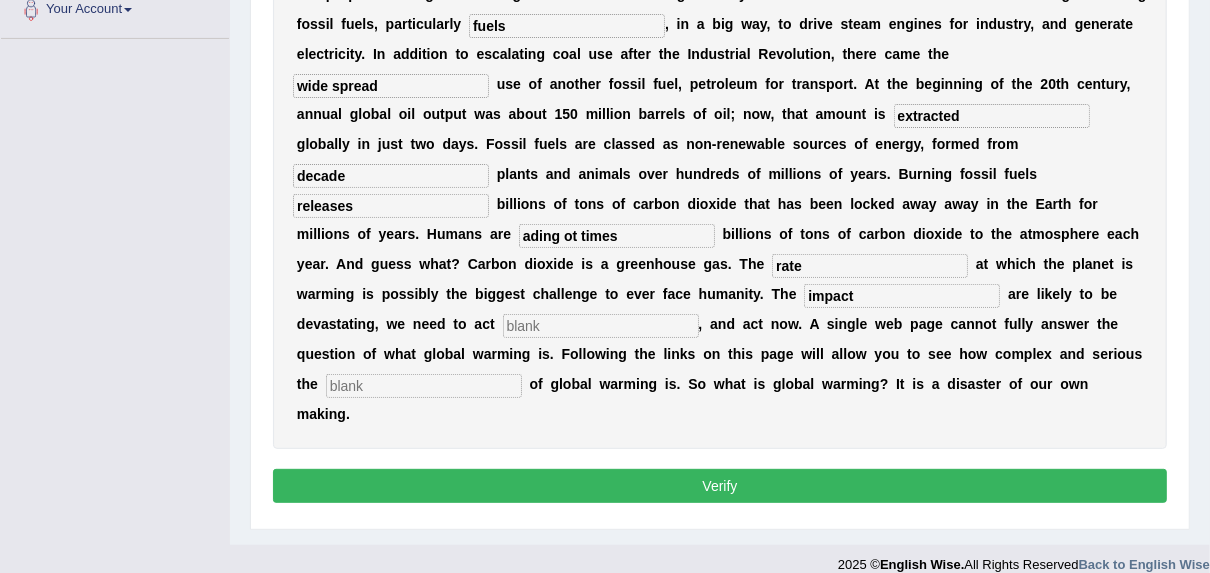 scroll, scrollTop: 477, scrollLeft: 0, axis: vertical 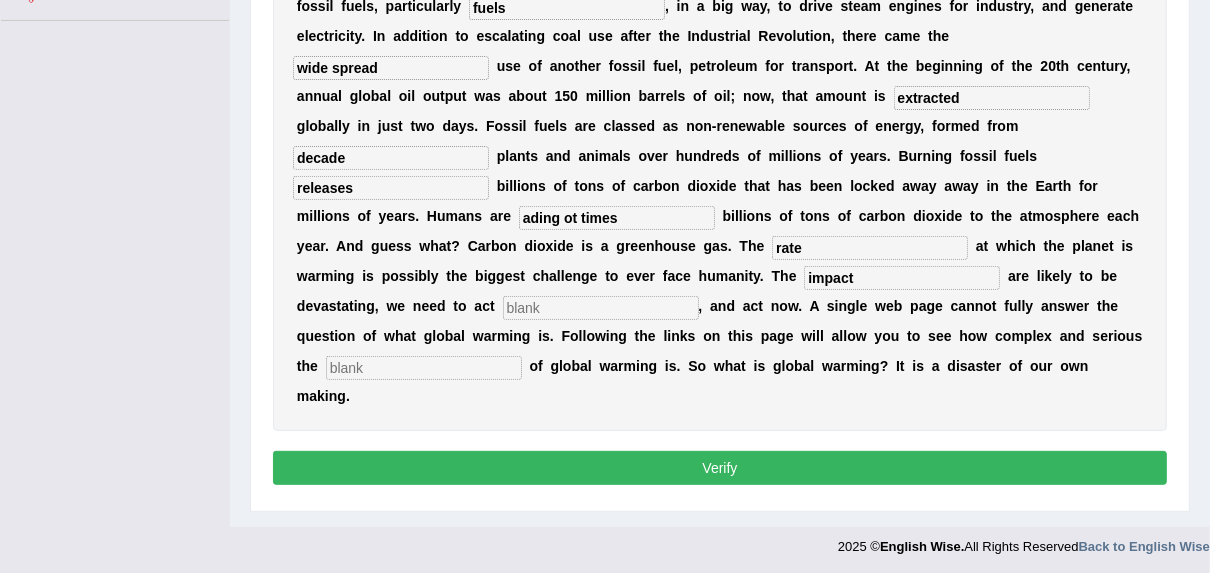 type on "impact" 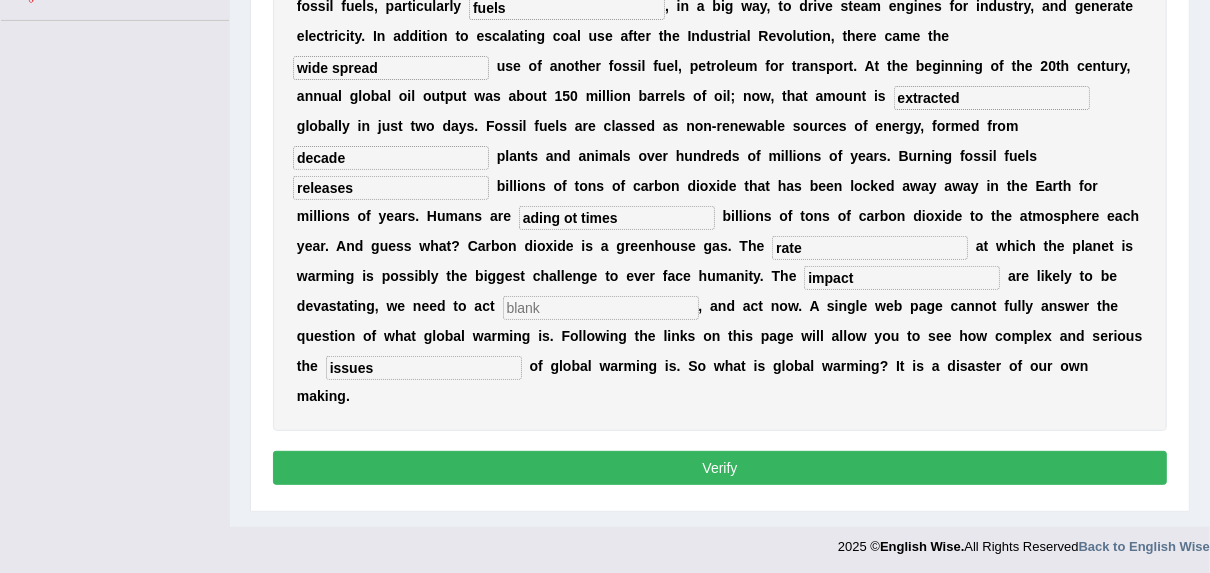 type on "issues" 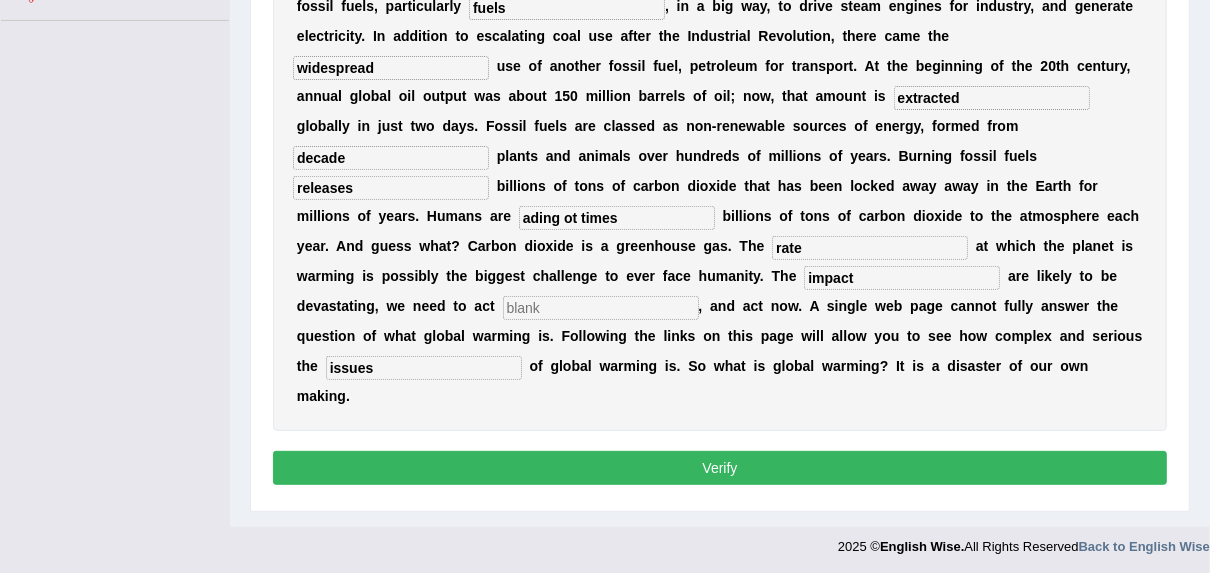 type on "widespread" 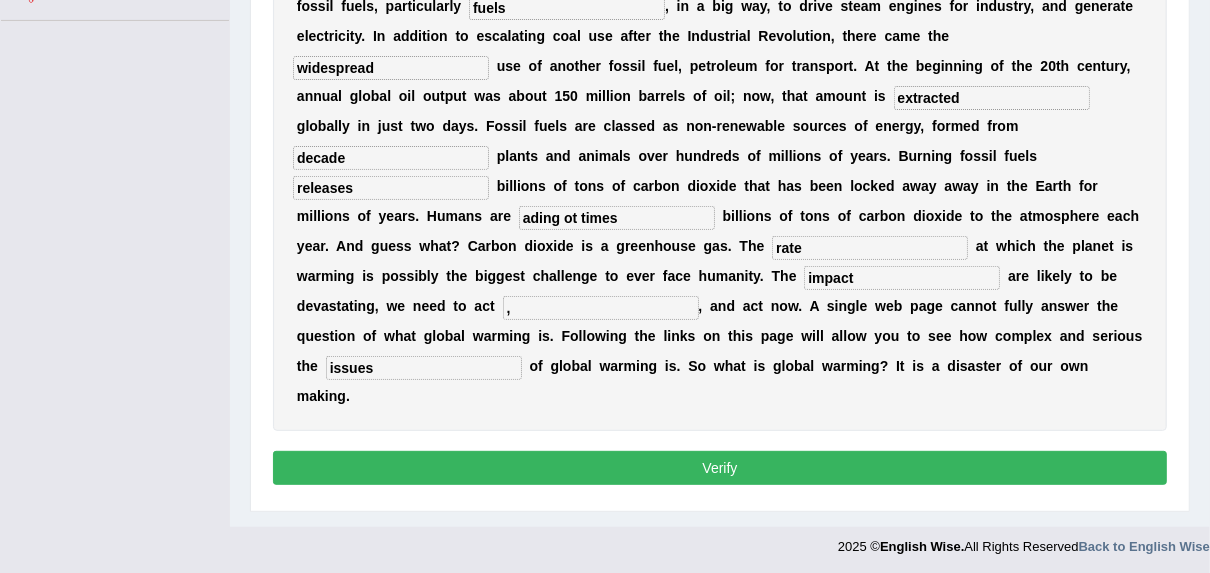 type on "," 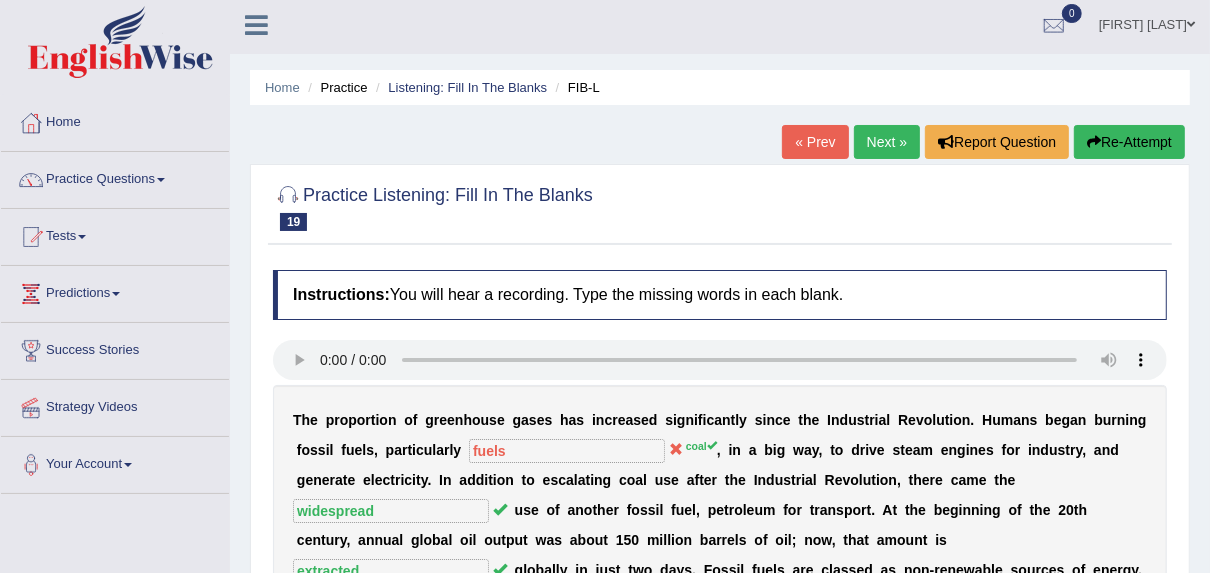 scroll, scrollTop: 0, scrollLeft: 0, axis: both 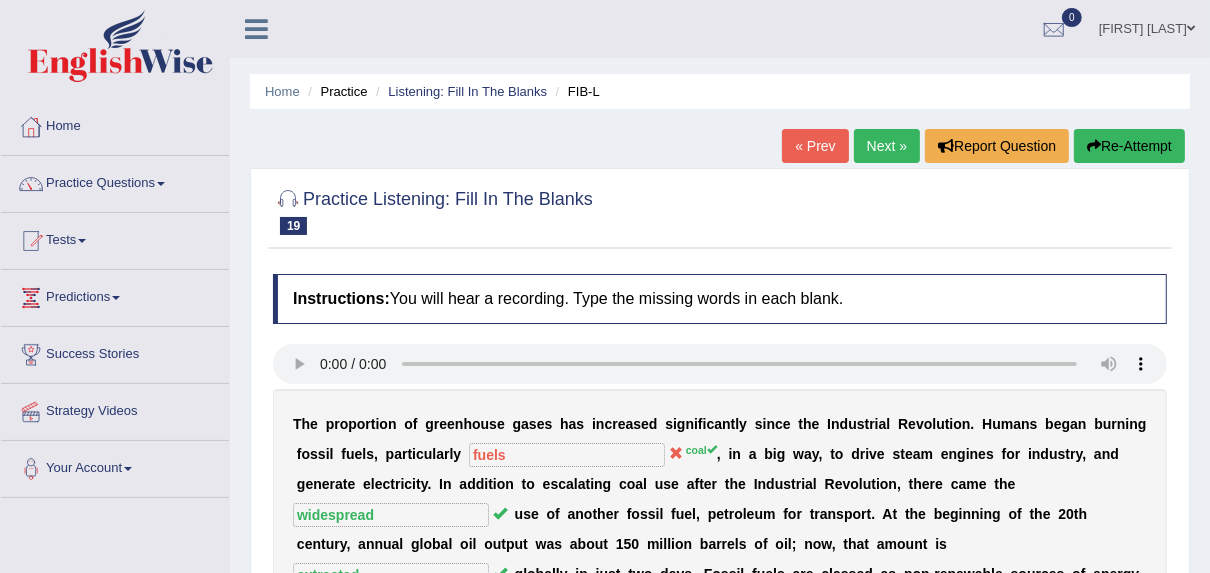 click on "Next »" at bounding box center [887, 146] 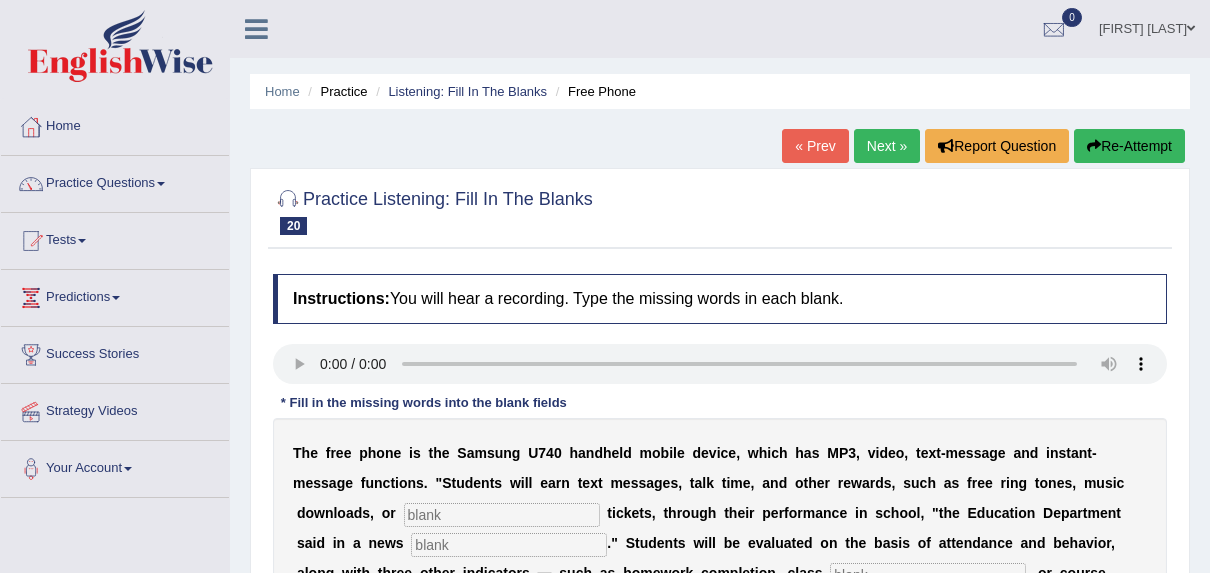scroll, scrollTop: 1, scrollLeft: 0, axis: vertical 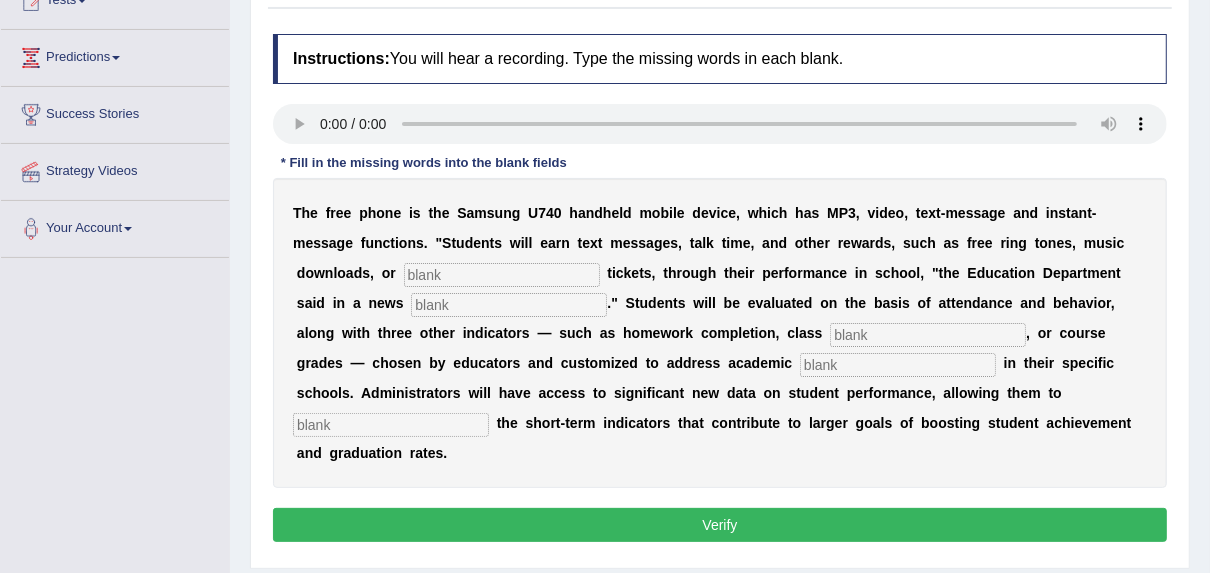 click at bounding box center (502, 275) 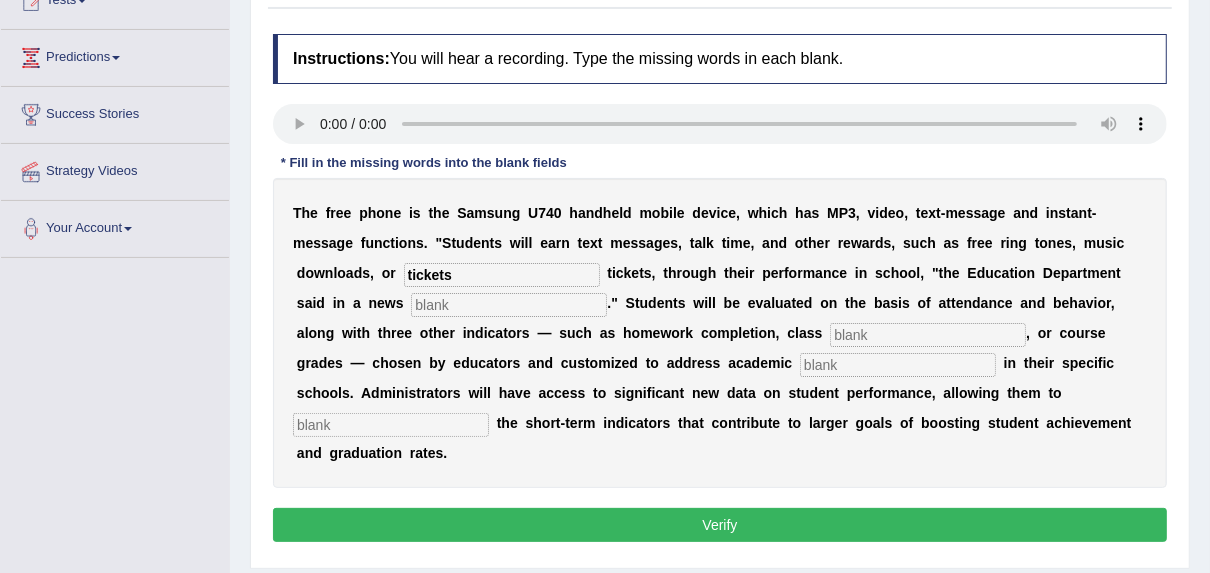 type on "tickets" 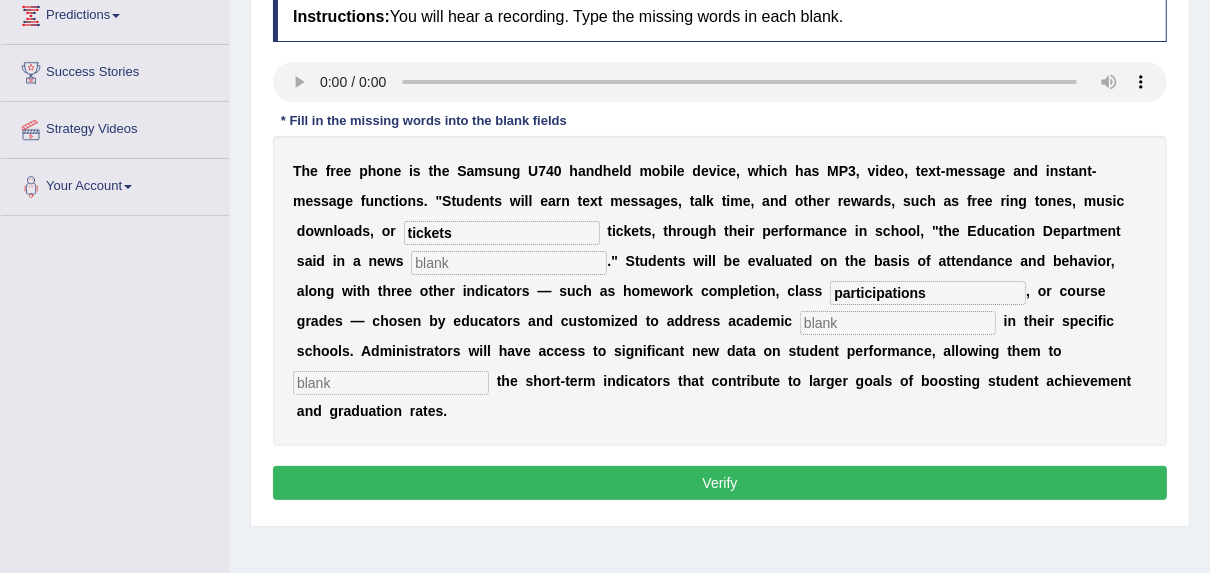 scroll, scrollTop: 320, scrollLeft: 0, axis: vertical 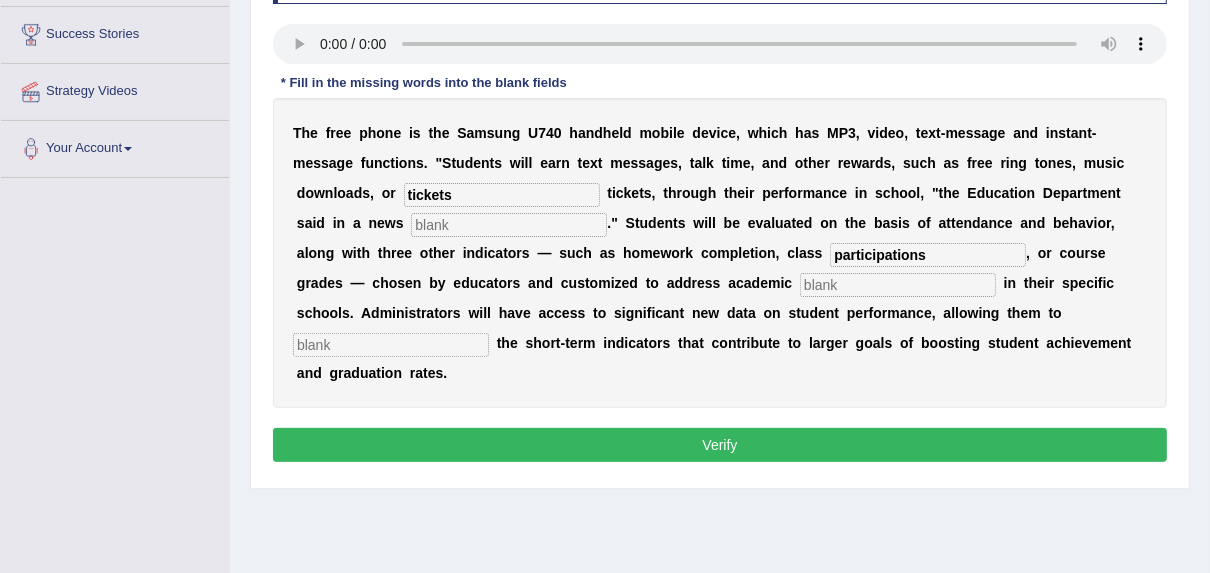 type on "participations" 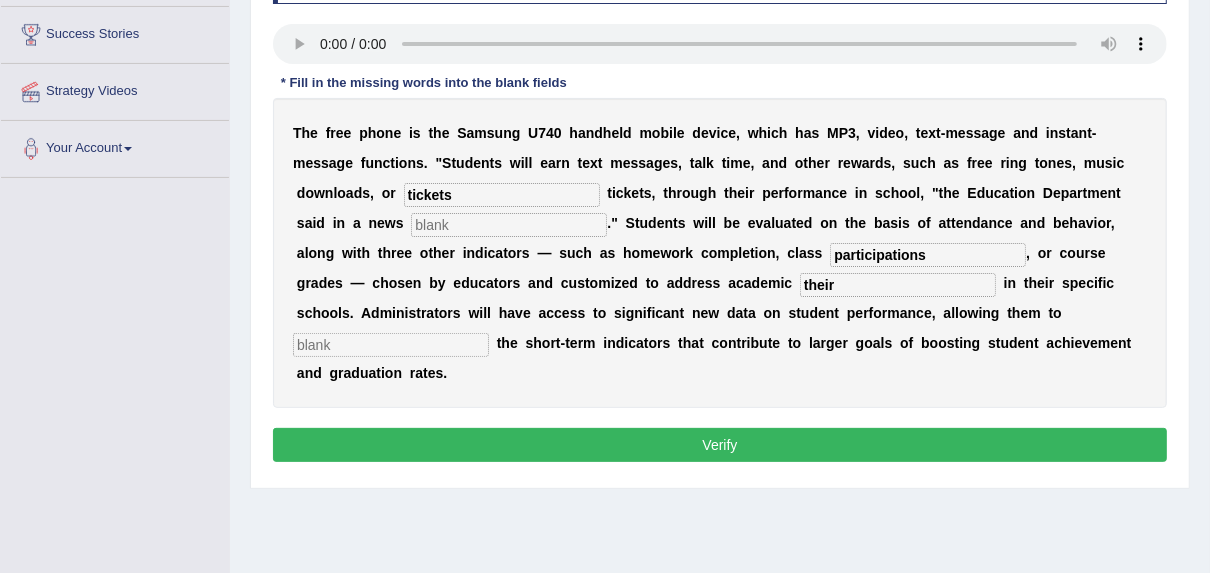 type on "their" 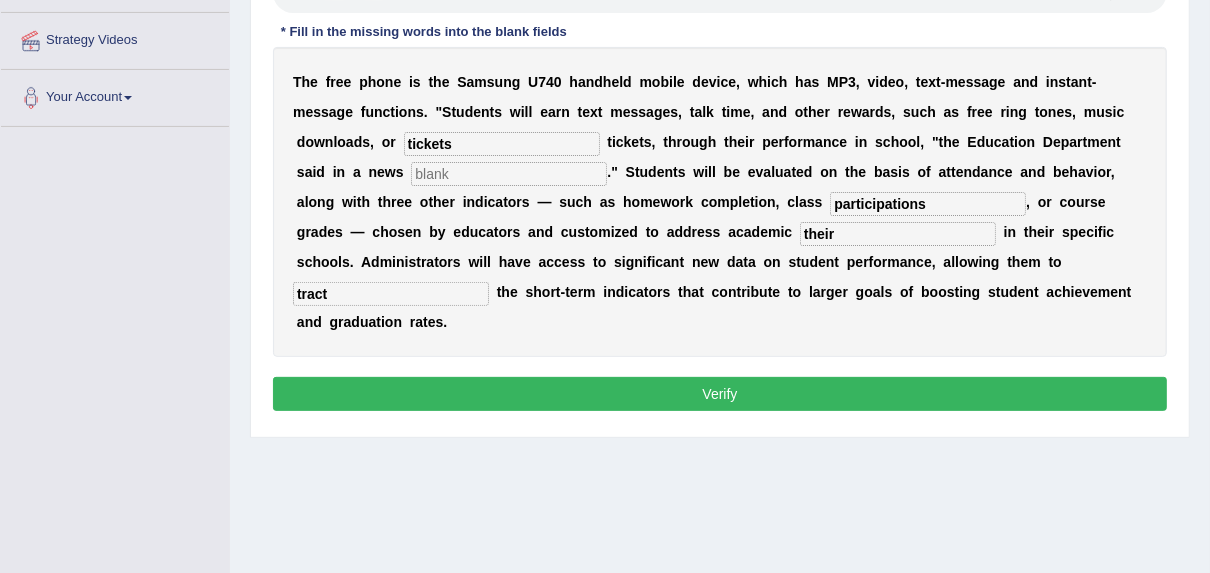 scroll, scrollTop: 400, scrollLeft: 0, axis: vertical 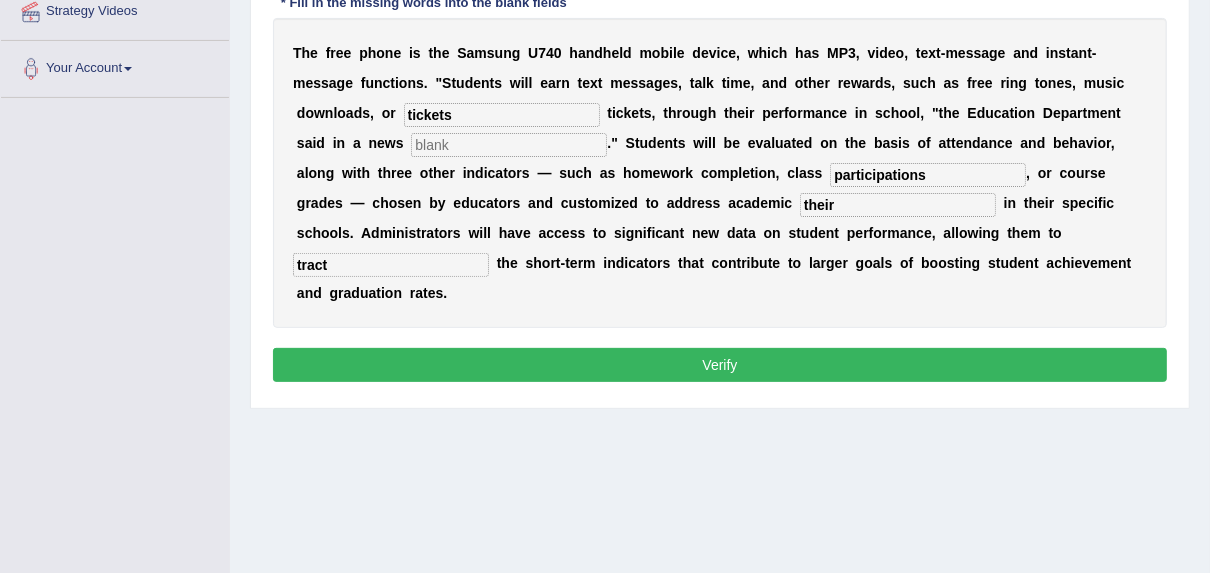 type on "tract" 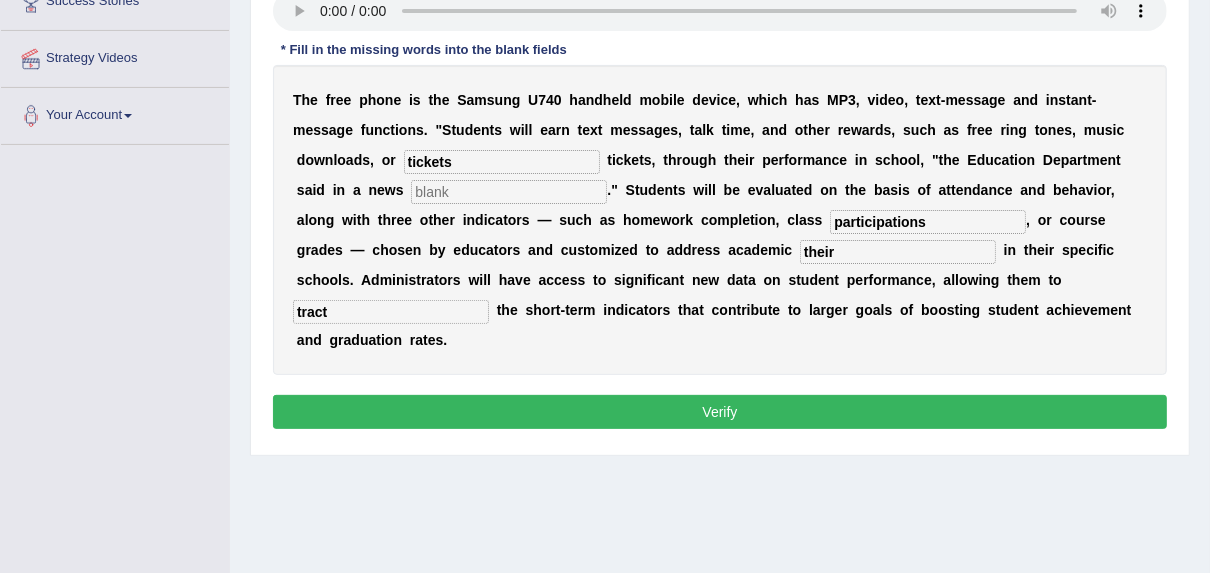 scroll, scrollTop: 240, scrollLeft: 0, axis: vertical 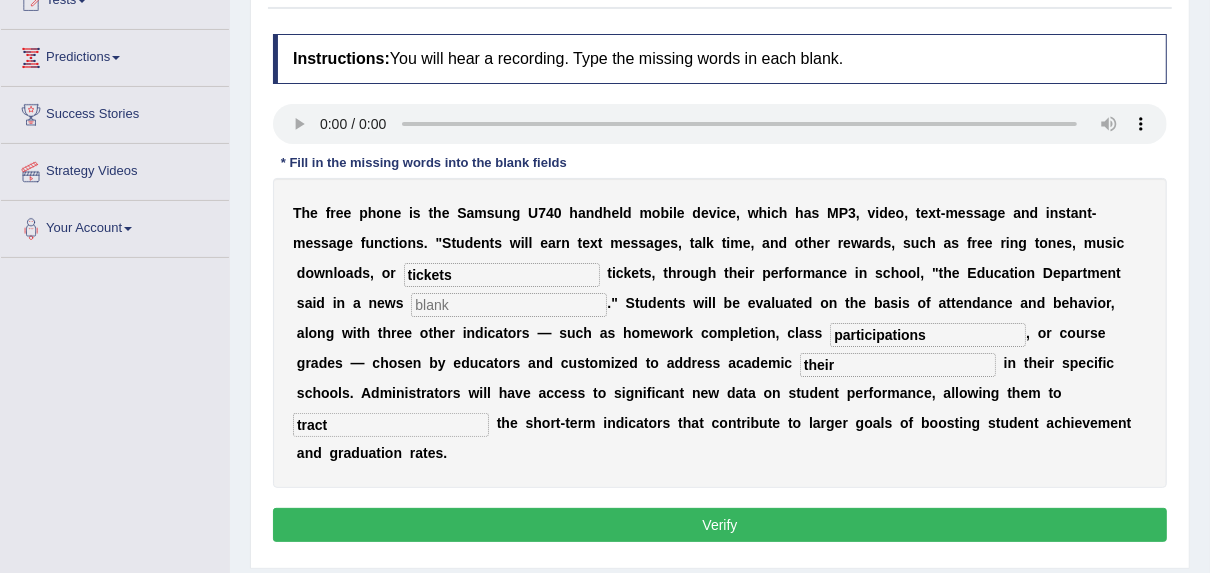 click on "tickets" at bounding box center (502, 275) 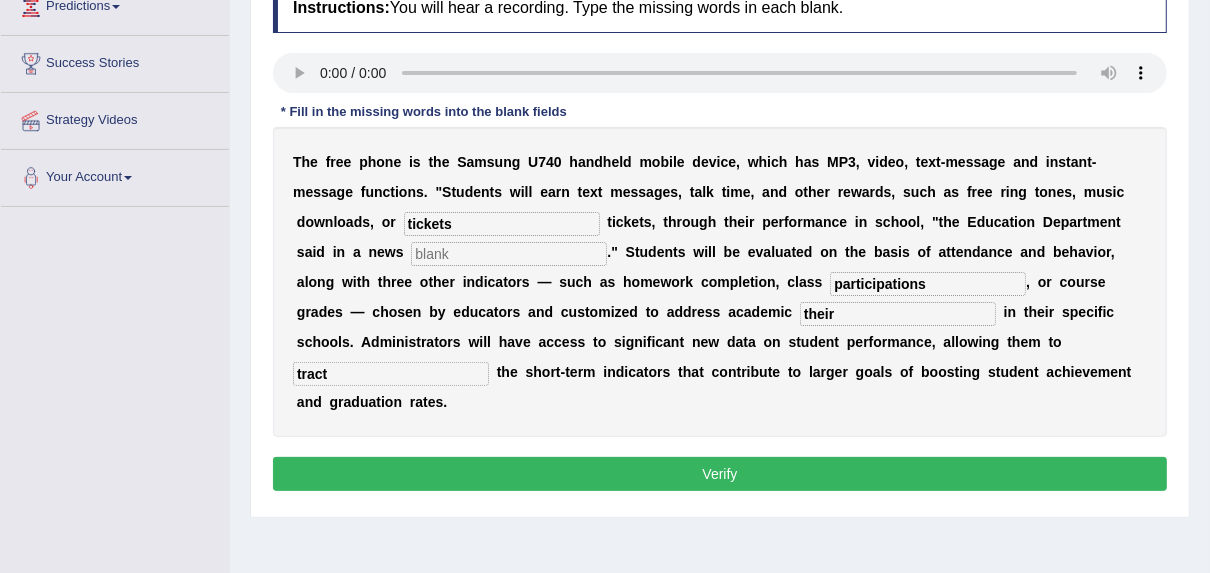 scroll, scrollTop: 320, scrollLeft: 0, axis: vertical 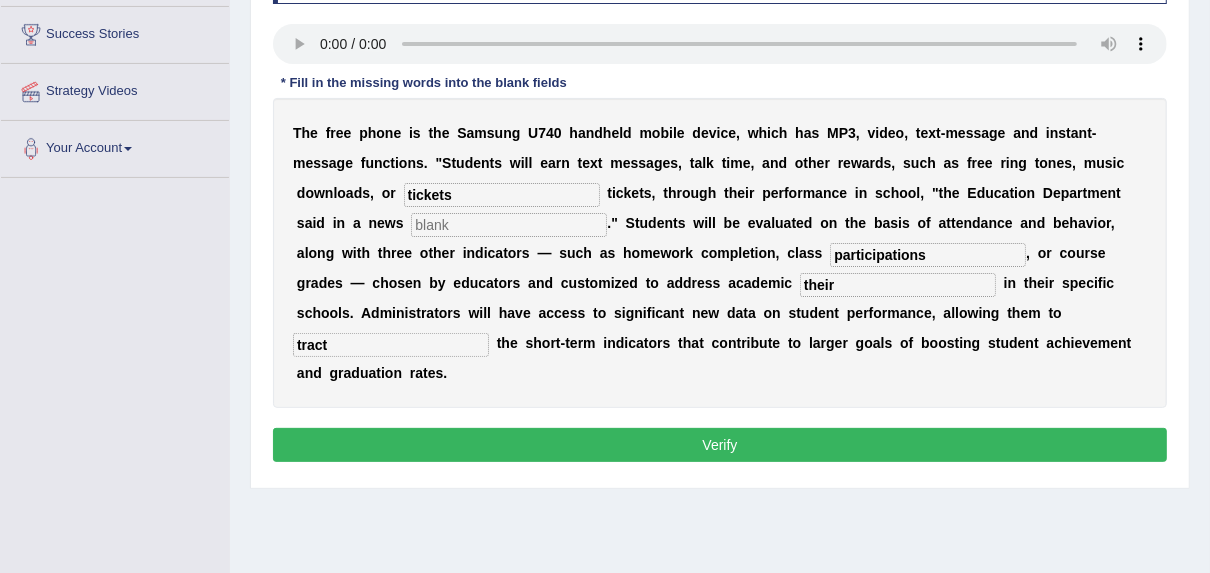 click on "their" at bounding box center [898, 285] 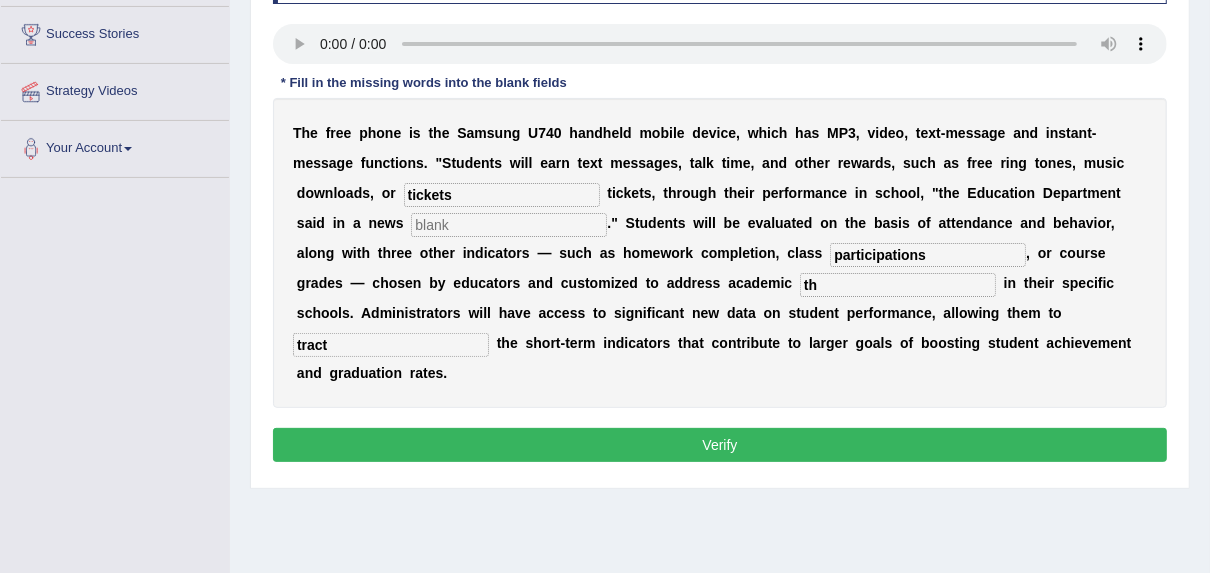 type on "t" 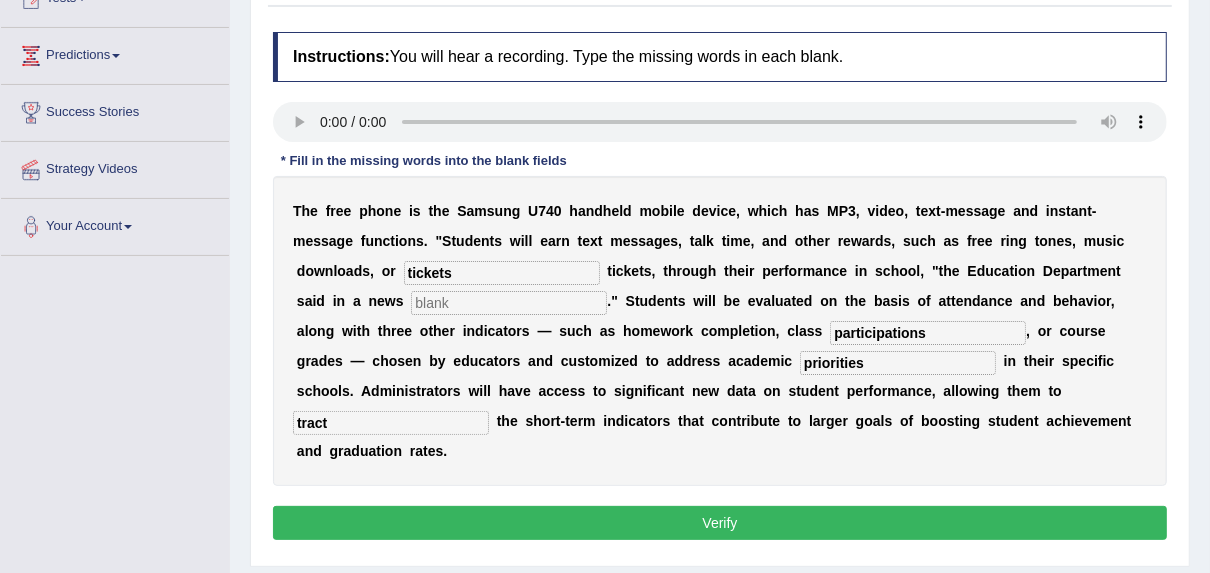scroll, scrollTop: 240, scrollLeft: 0, axis: vertical 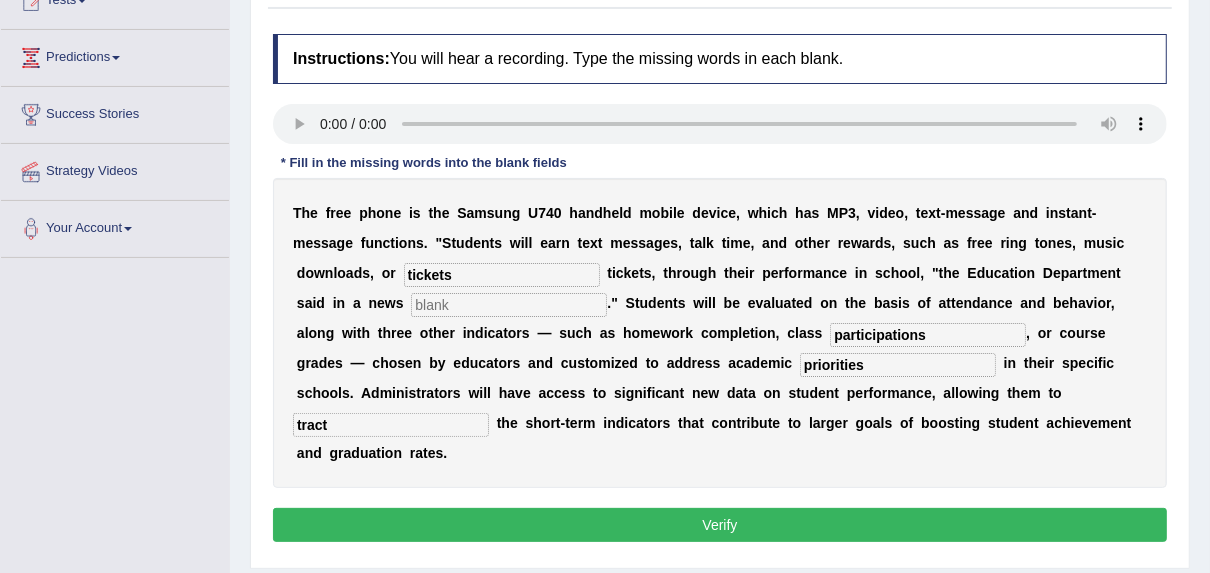 type on "priorities" 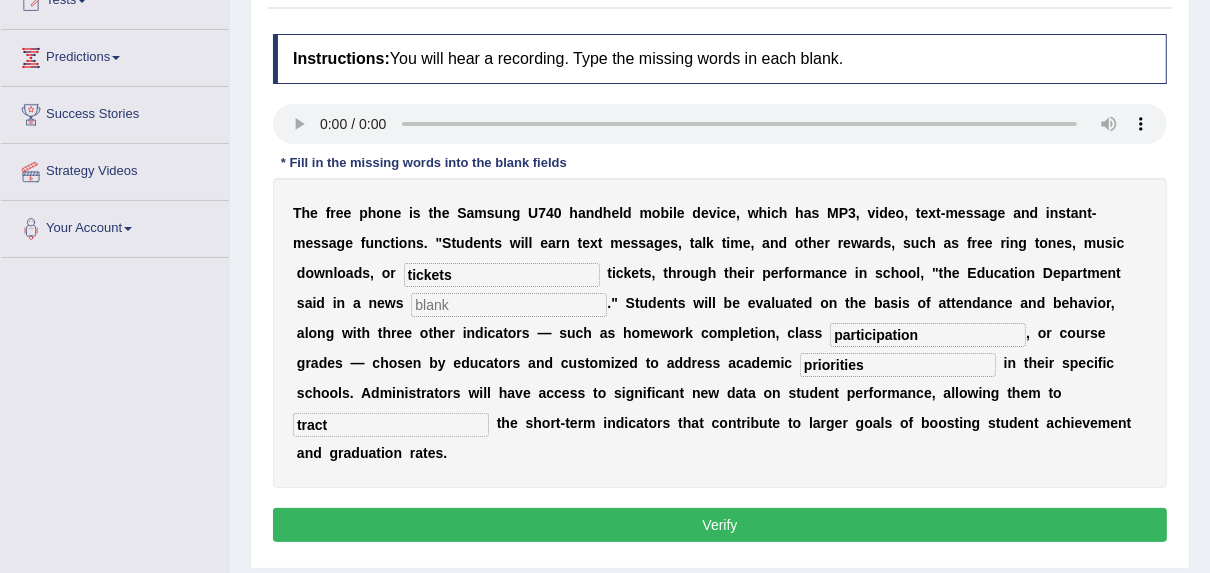 type on "participation" 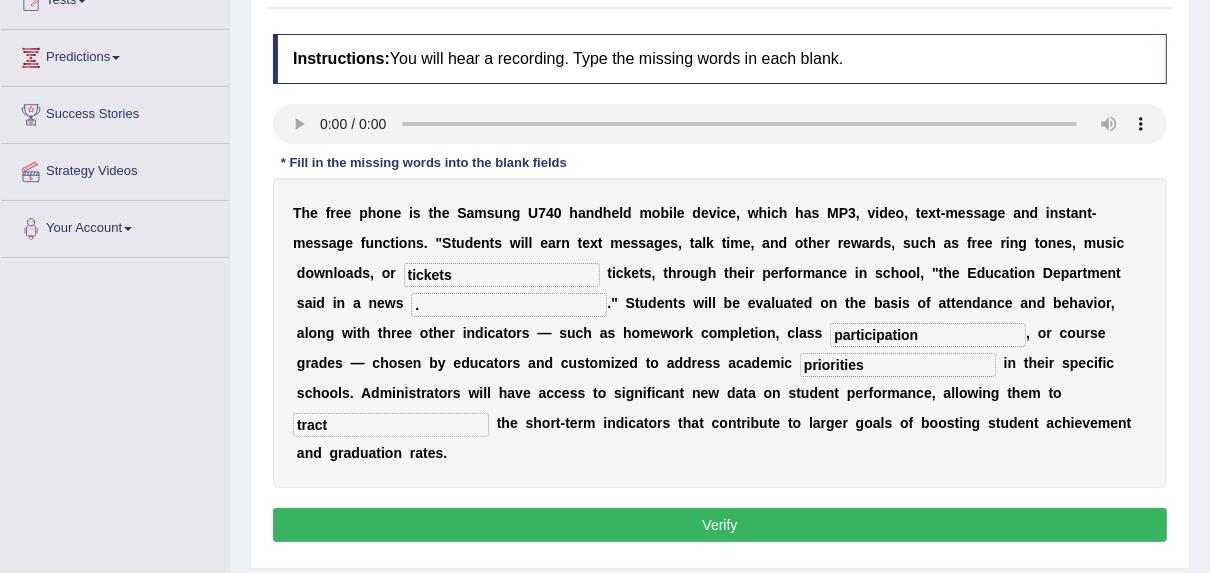type on "." 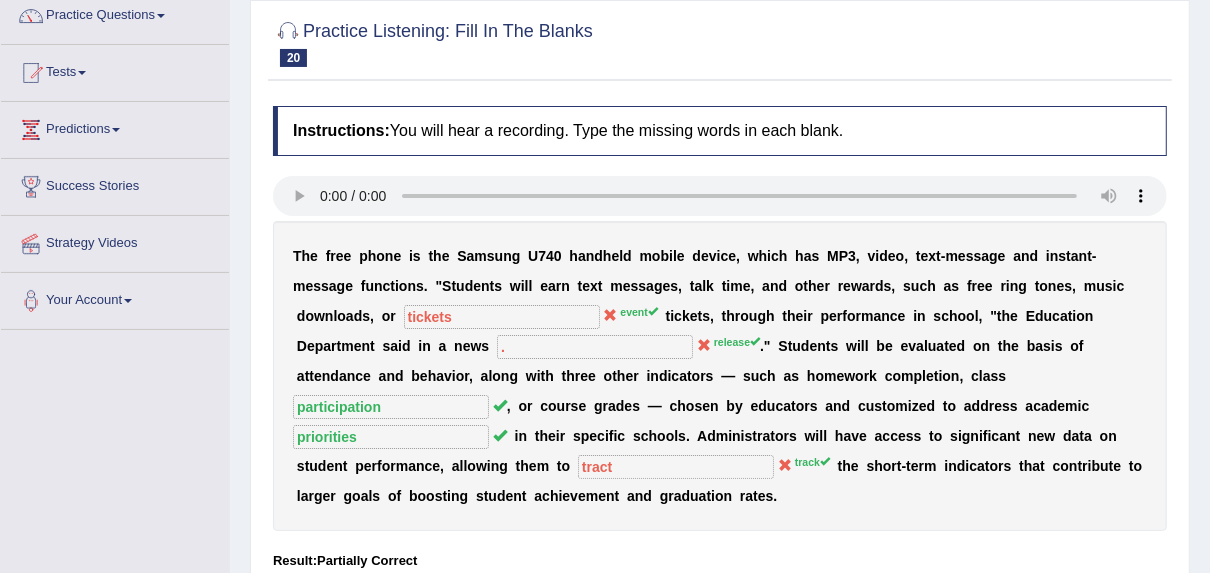 scroll, scrollTop: 160, scrollLeft: 0, axis: vertical 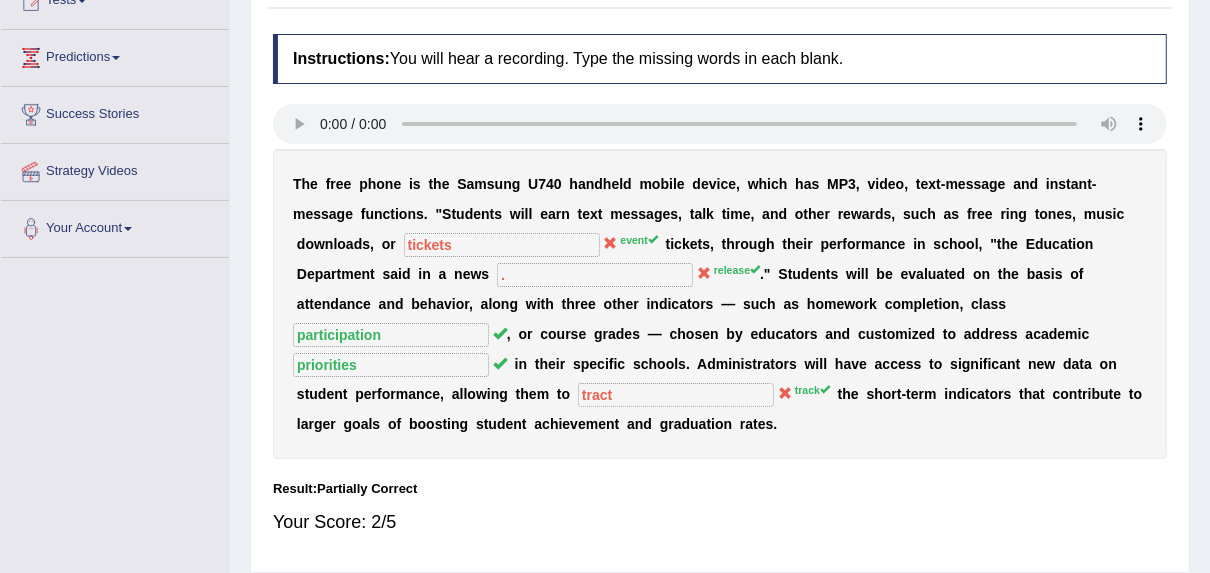 type 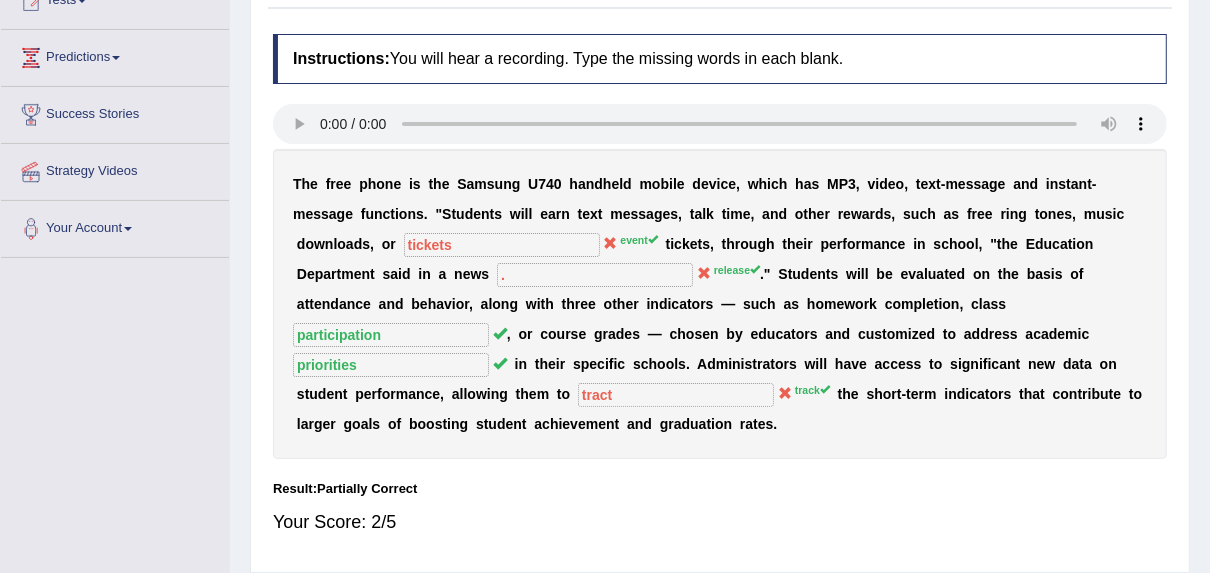 click at bounding box center [610, 243] 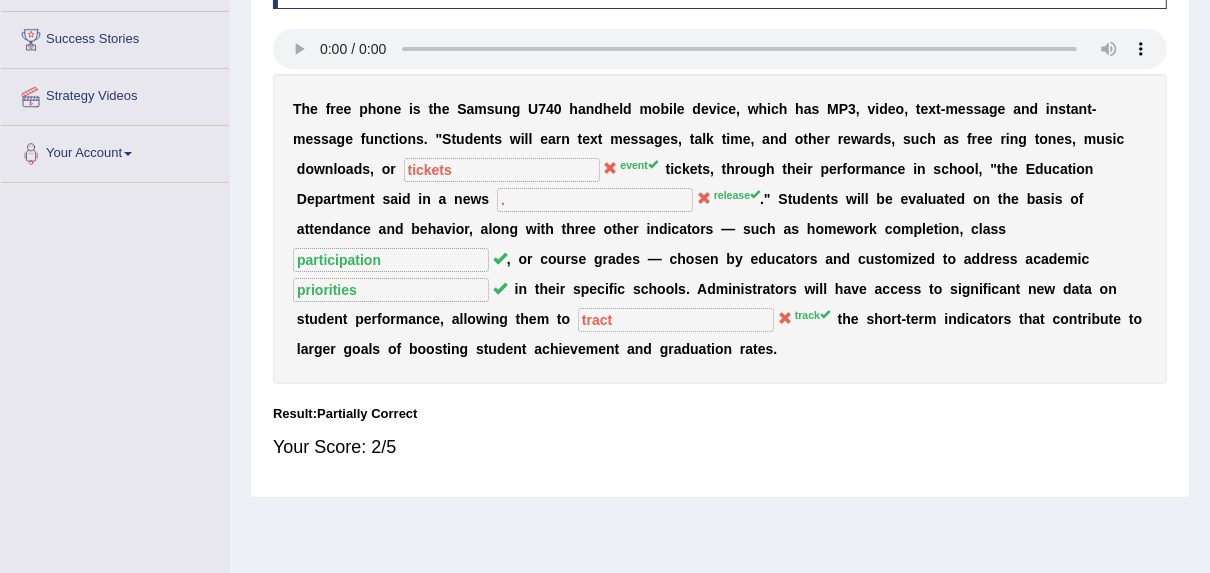scroll, scrollTop: 400, scrollLeft: 0, axis: vertical 